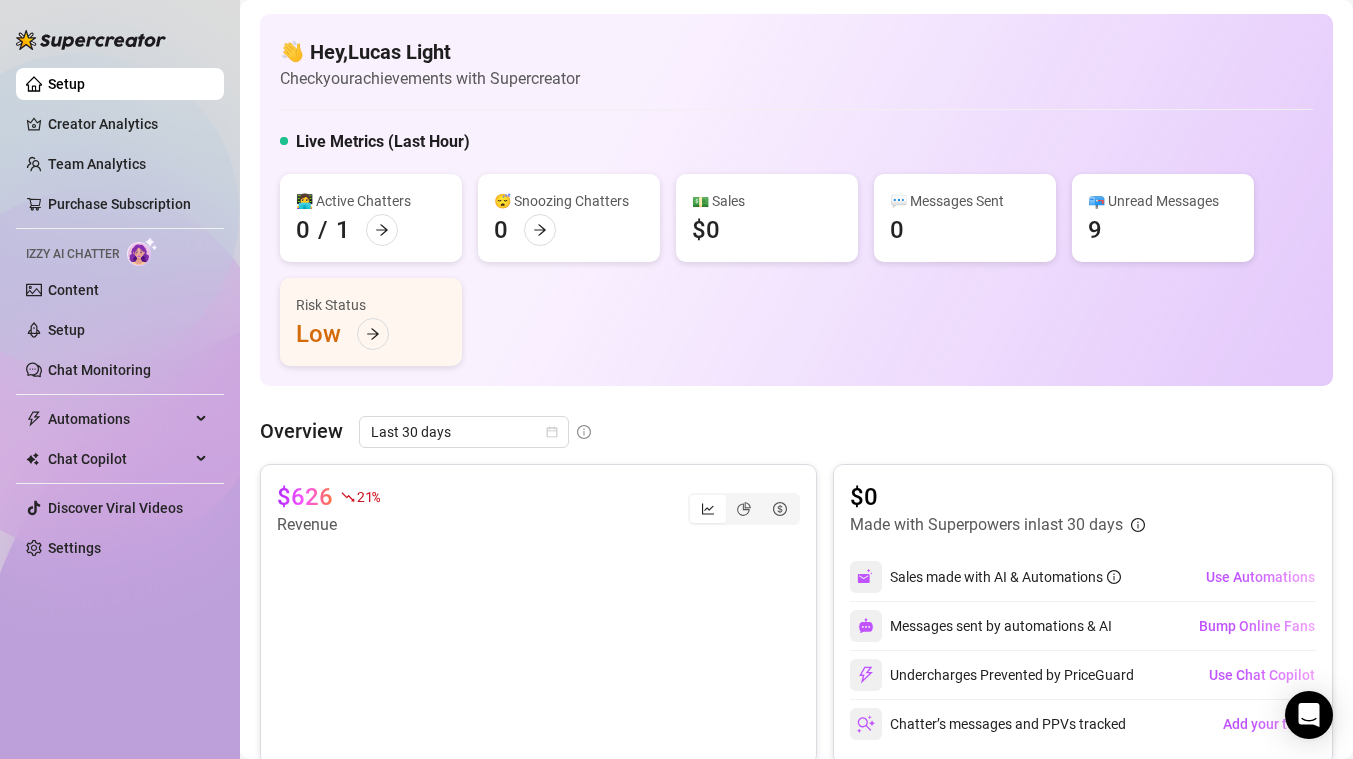 scroll, scrollTop: 0, scrollLeft: 0, axis: both 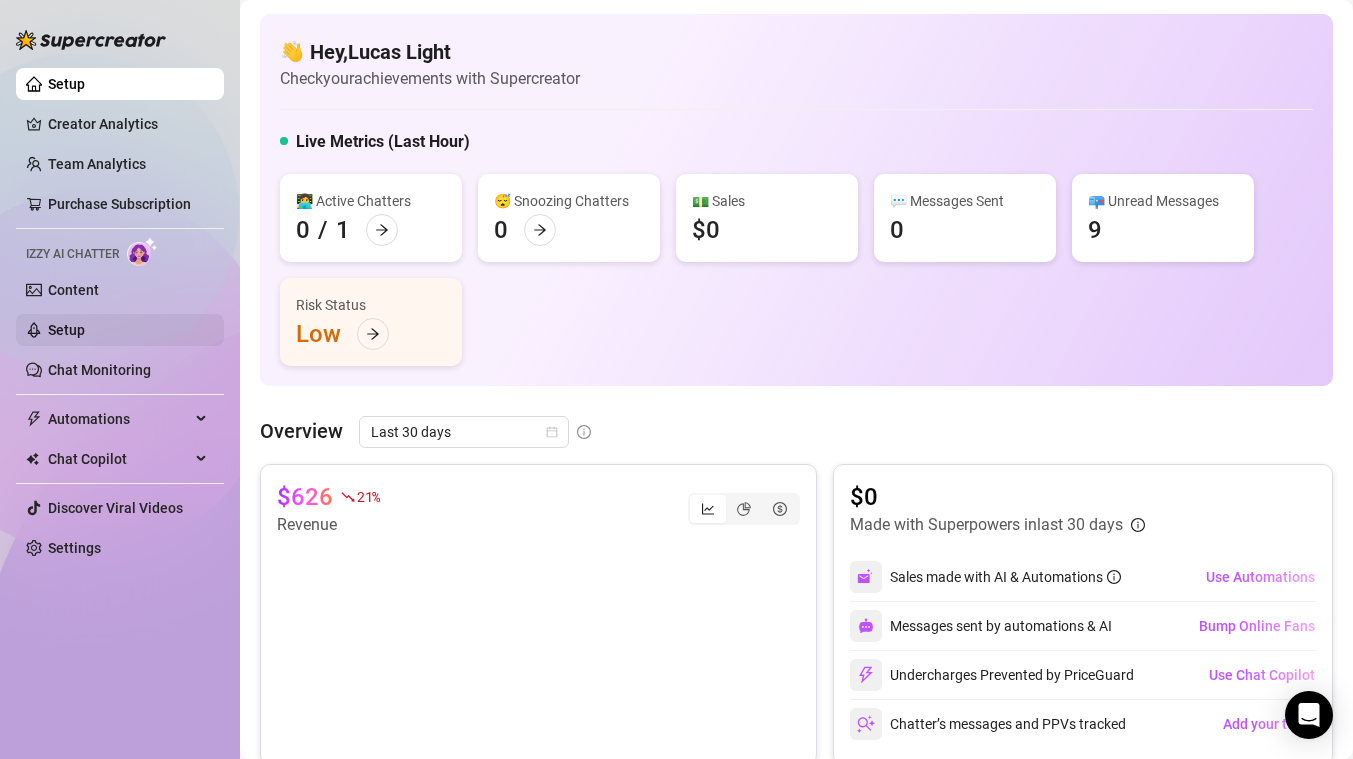 click on "Setup" at bounding box center (66, 330) 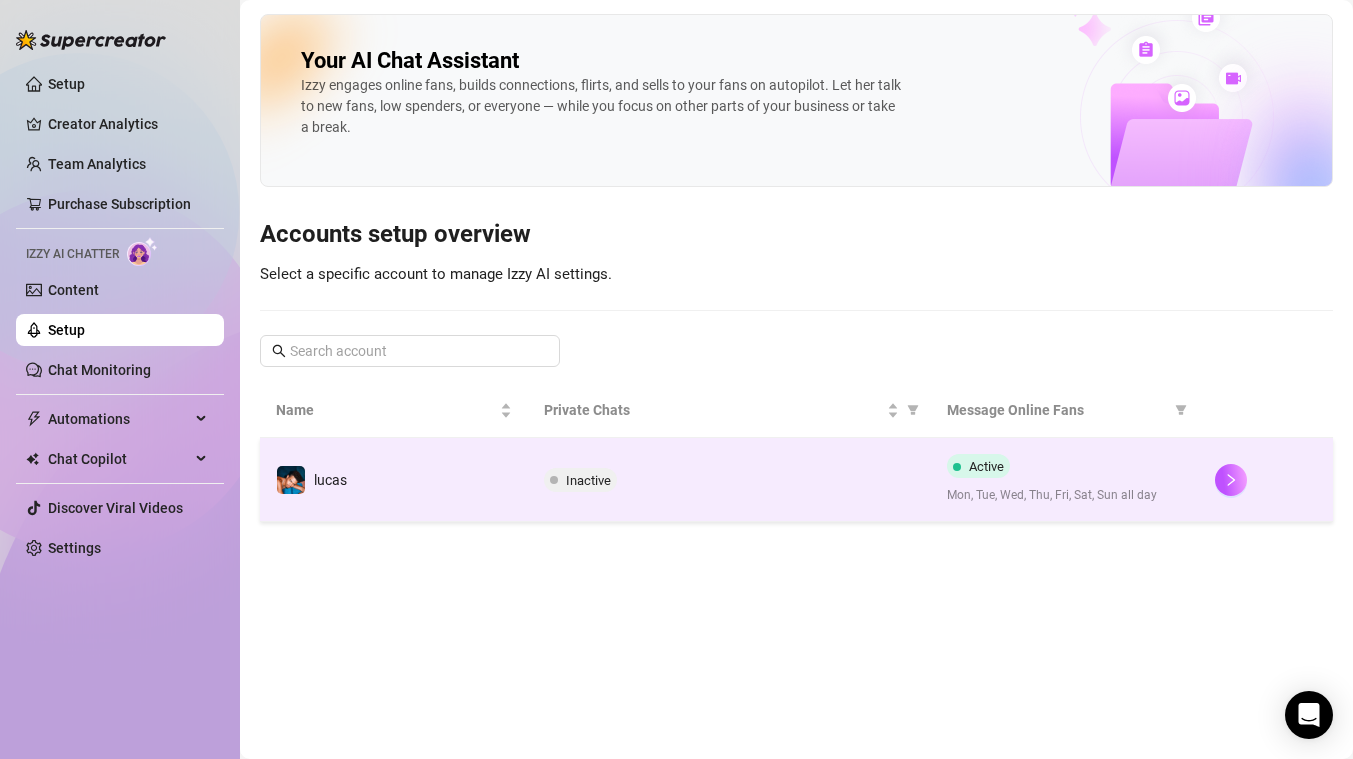click on "Inactive" at bounding box center (588, 480) 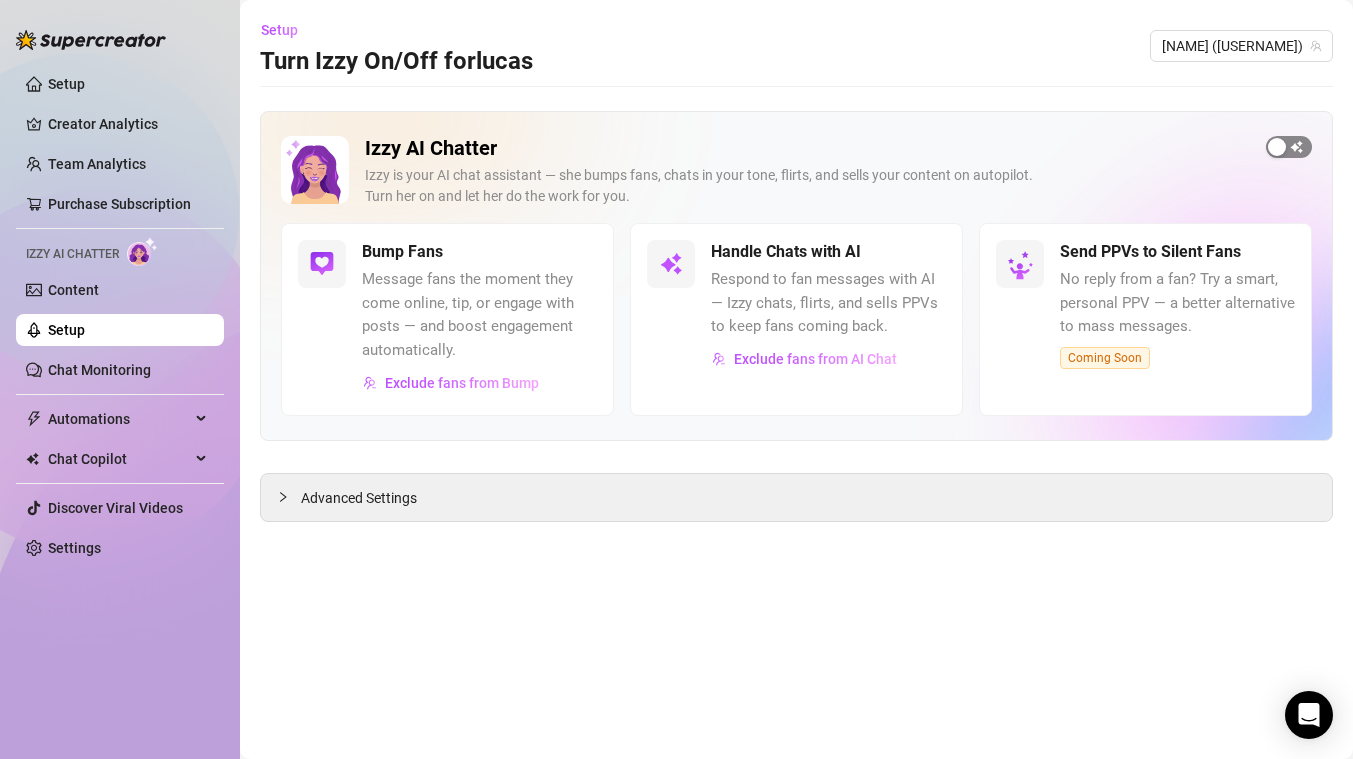 click at bounding box center [1289, 147] 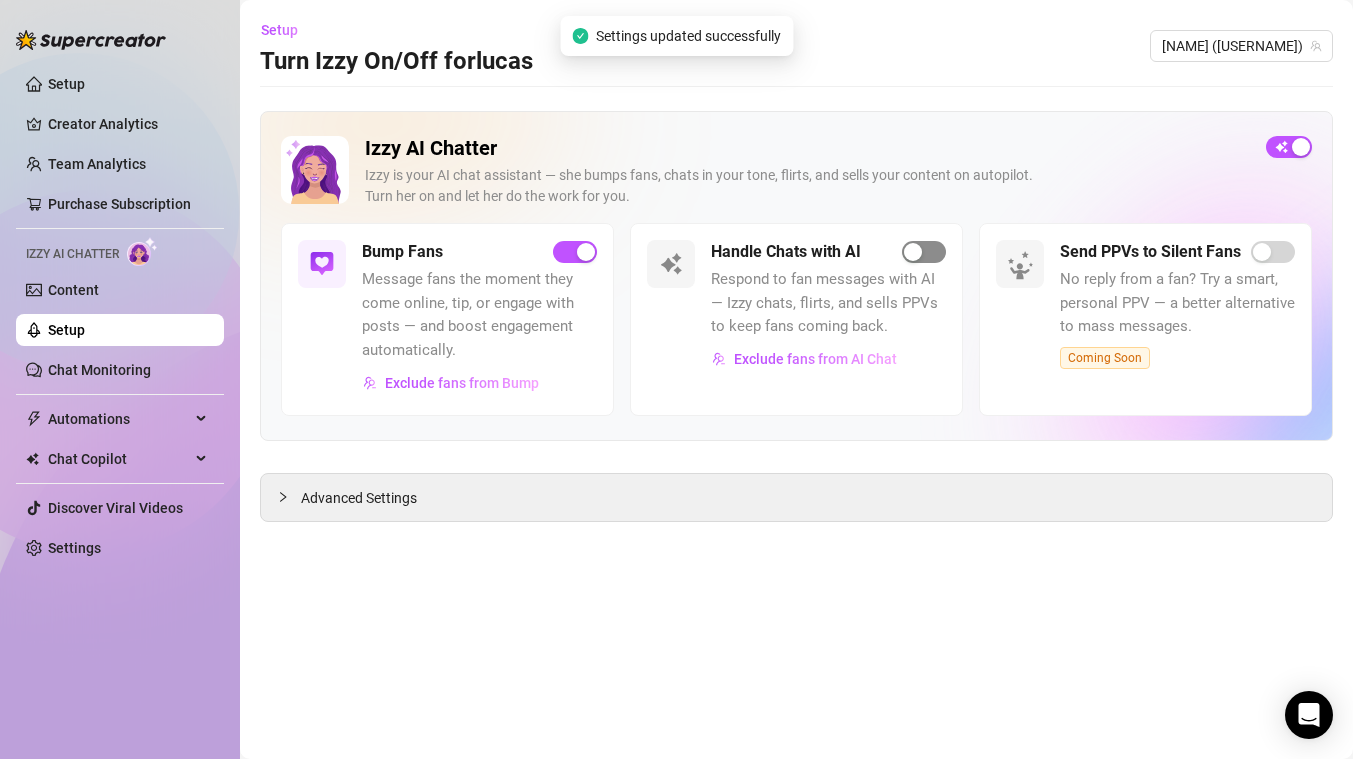 click at bounding box center [924, 252] 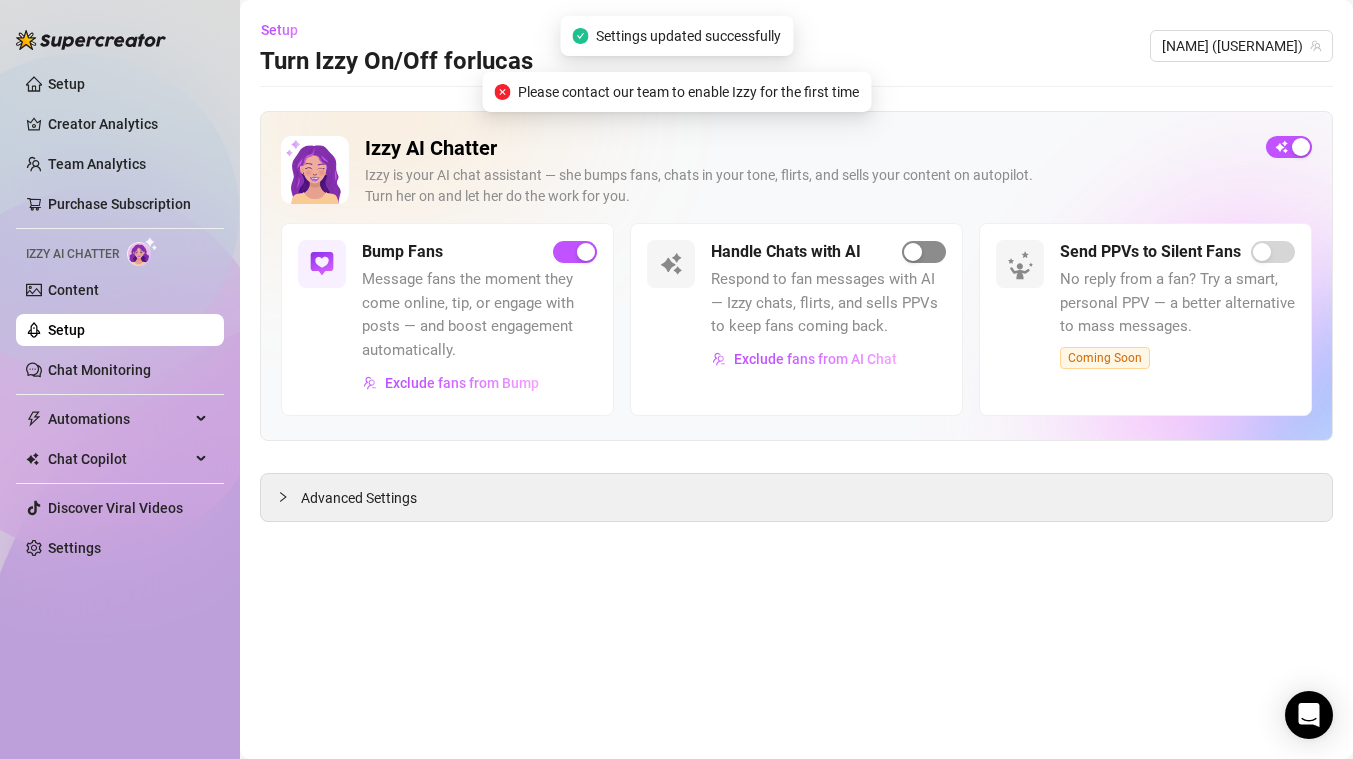 click at bounding box center [924, 252] 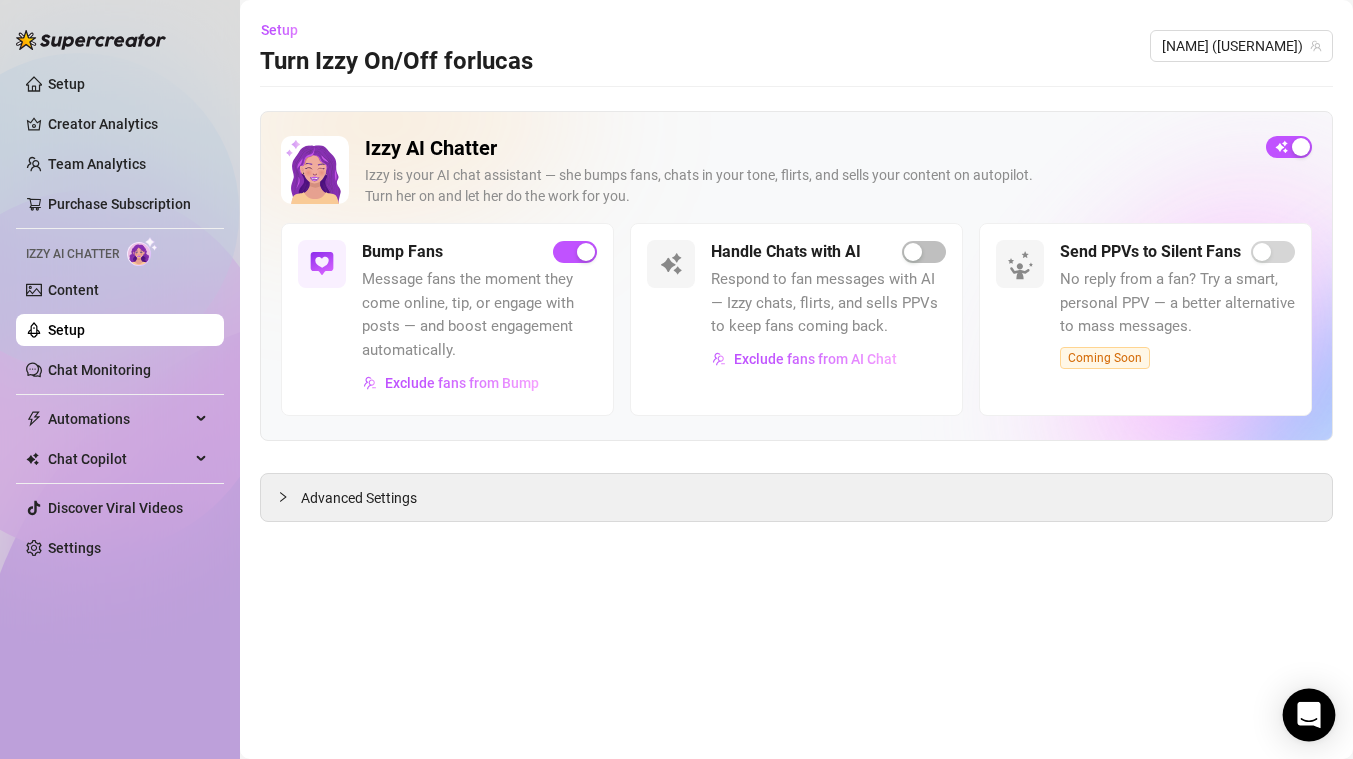 click 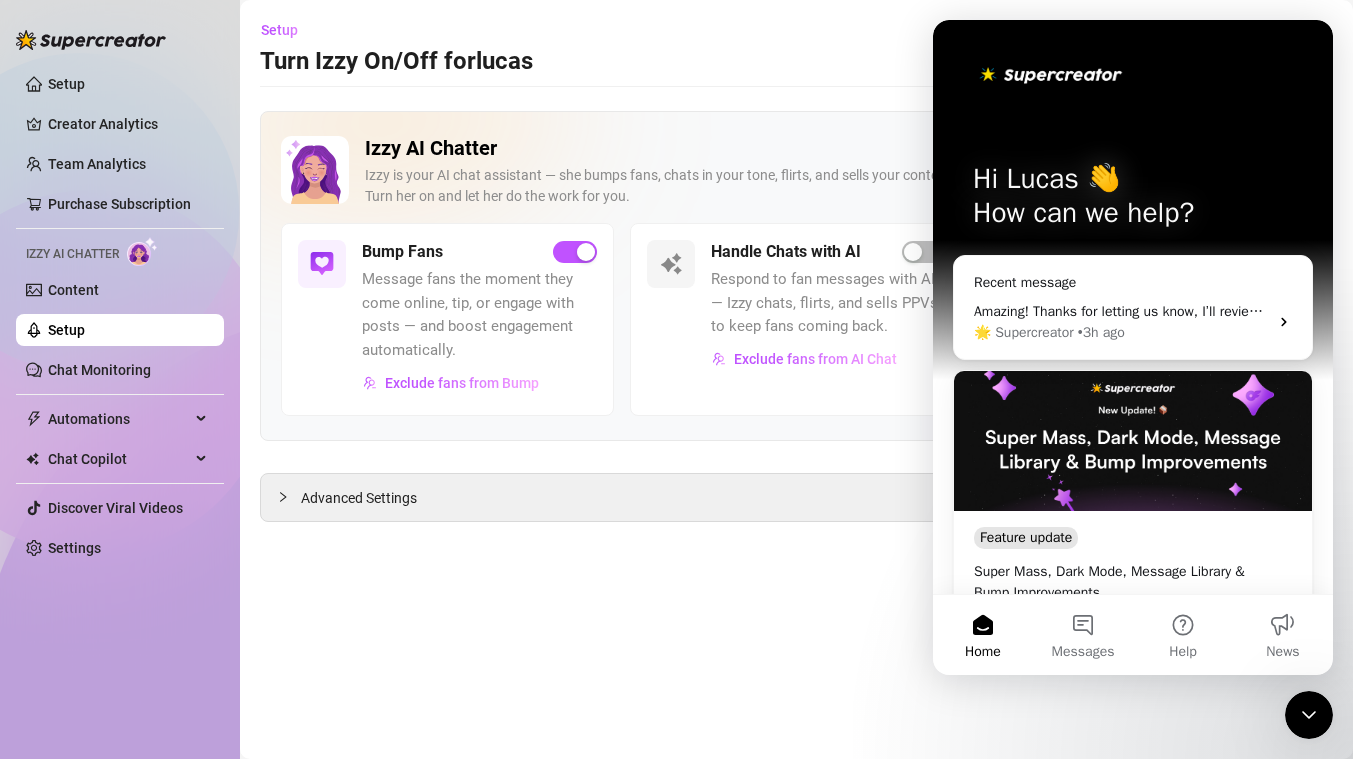 scroll, scrollTop: 0, scrollLeft: 0, axis: both 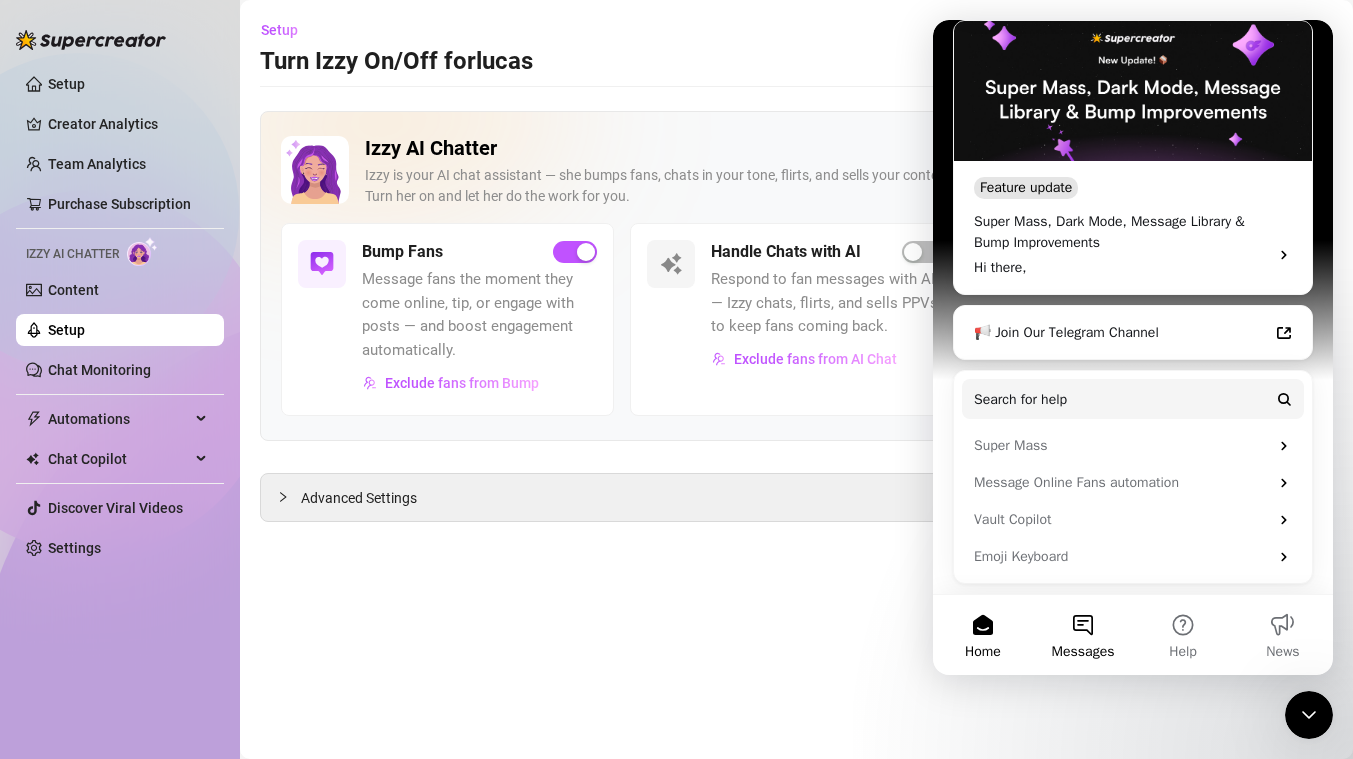click on "Messages" at bounding box center (1083, 635) 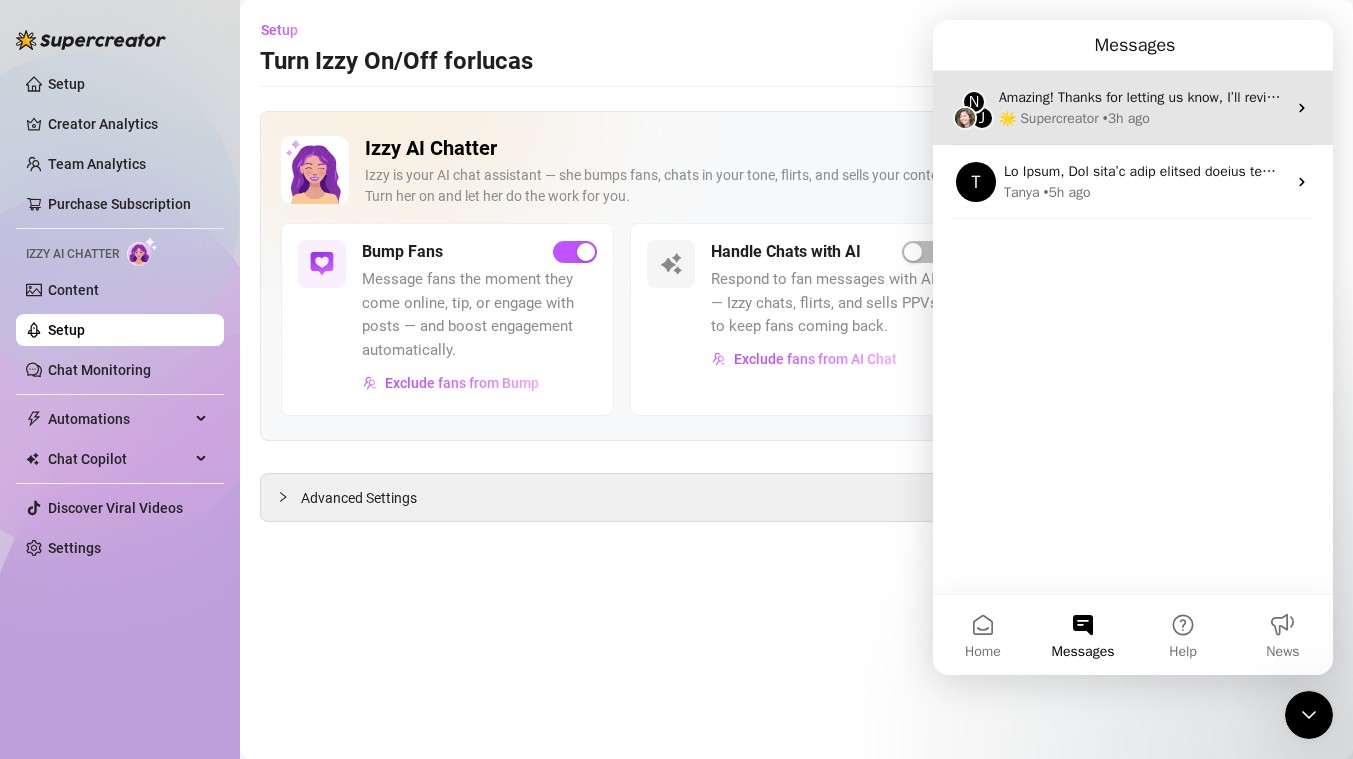 click on "🌟 Supercreator •  3h ago" at bounding box center [1142, 118] 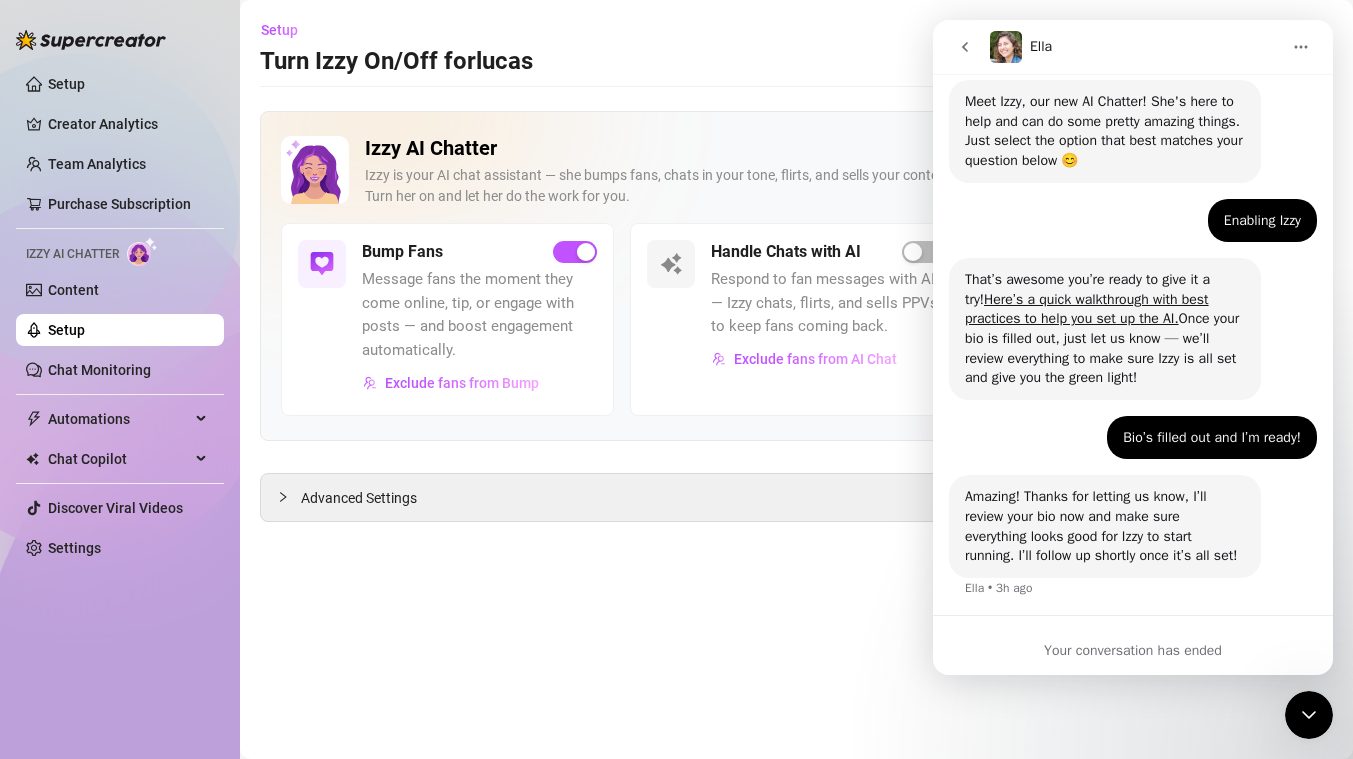 scroll, scrollTop: 217, scrollLeft: 0, axis: vertical 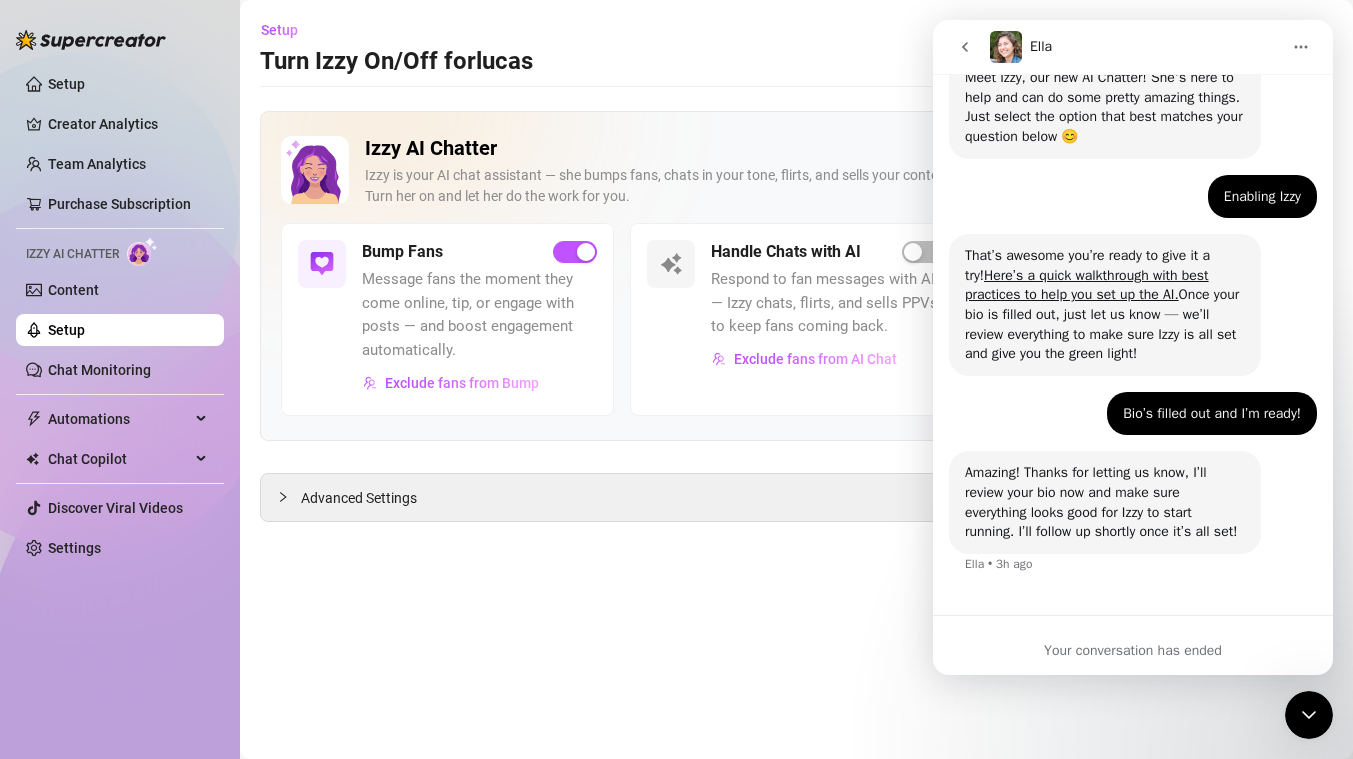 click 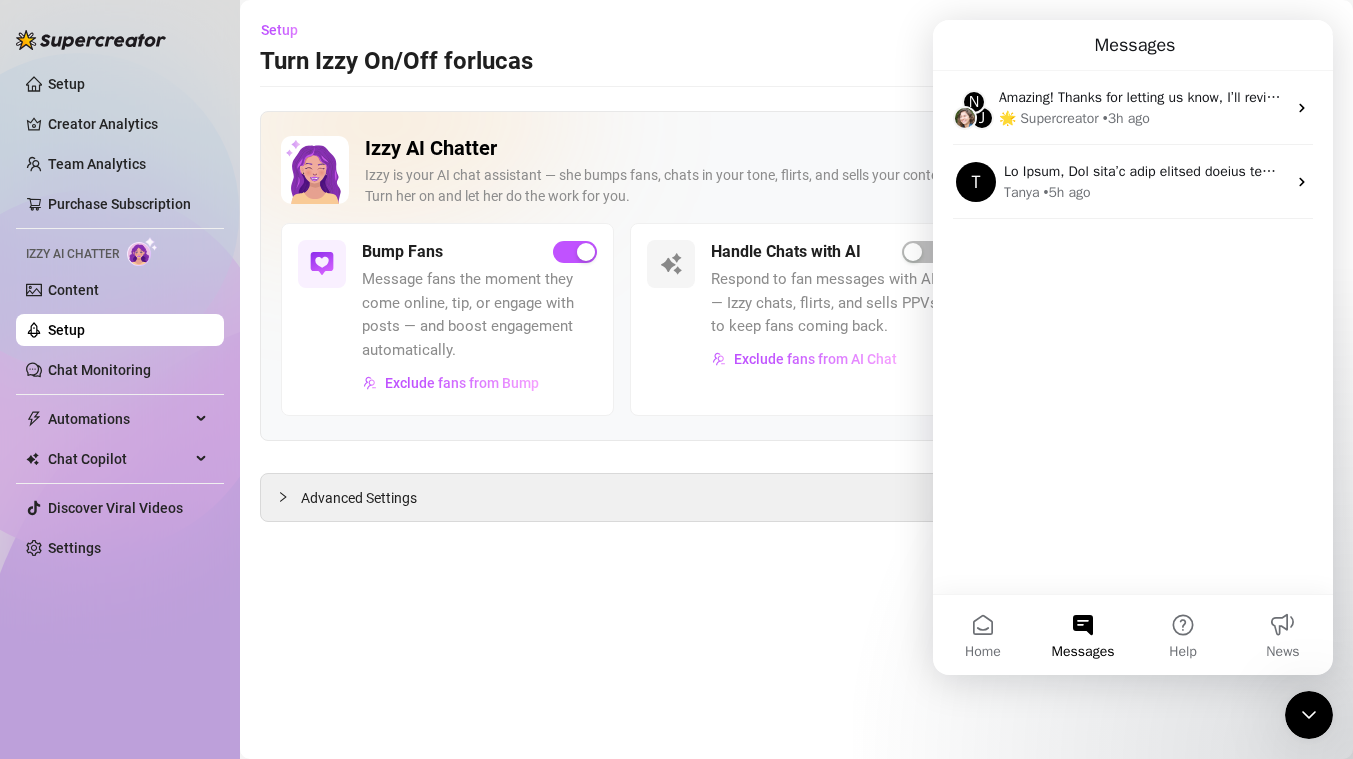 scroll, scrollTop: 0, scrollLeft: 0, axis: both 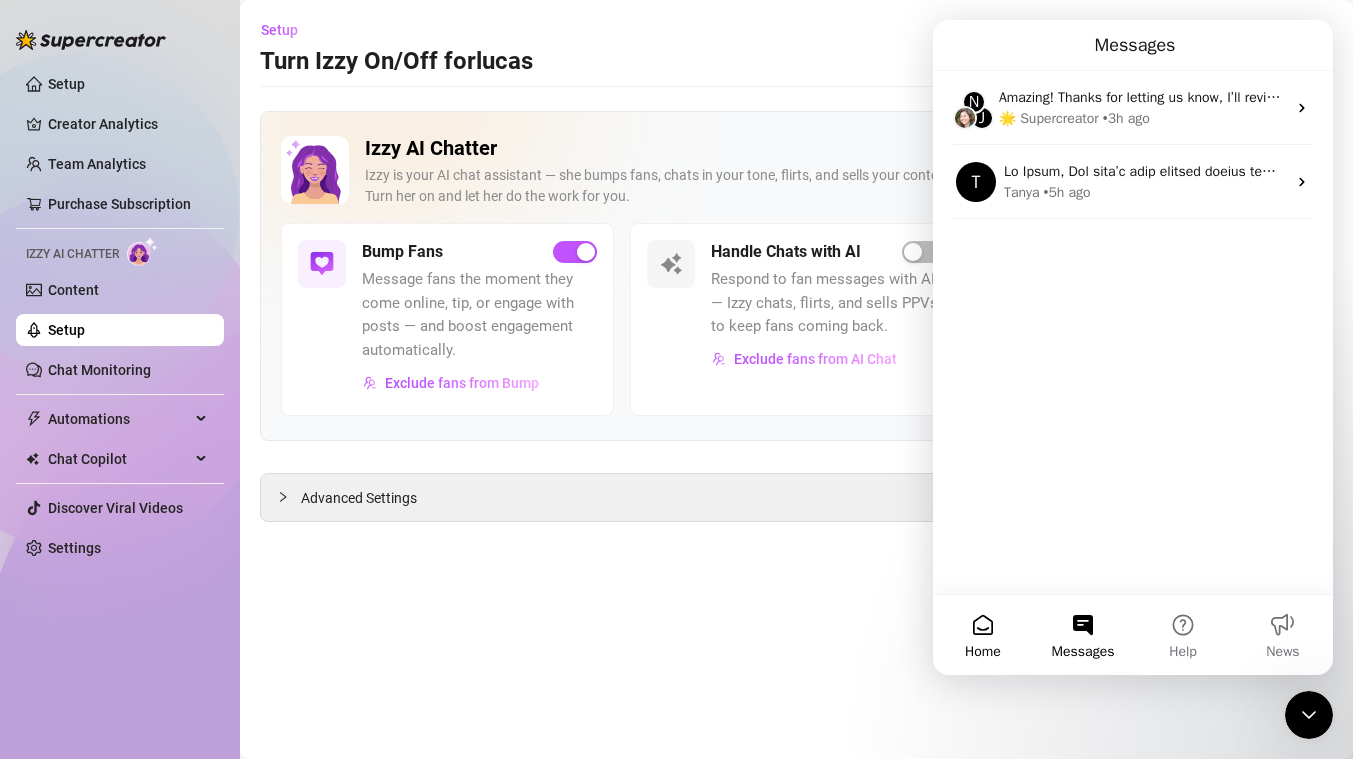 click on "Home" at bounding box center [983, 635] 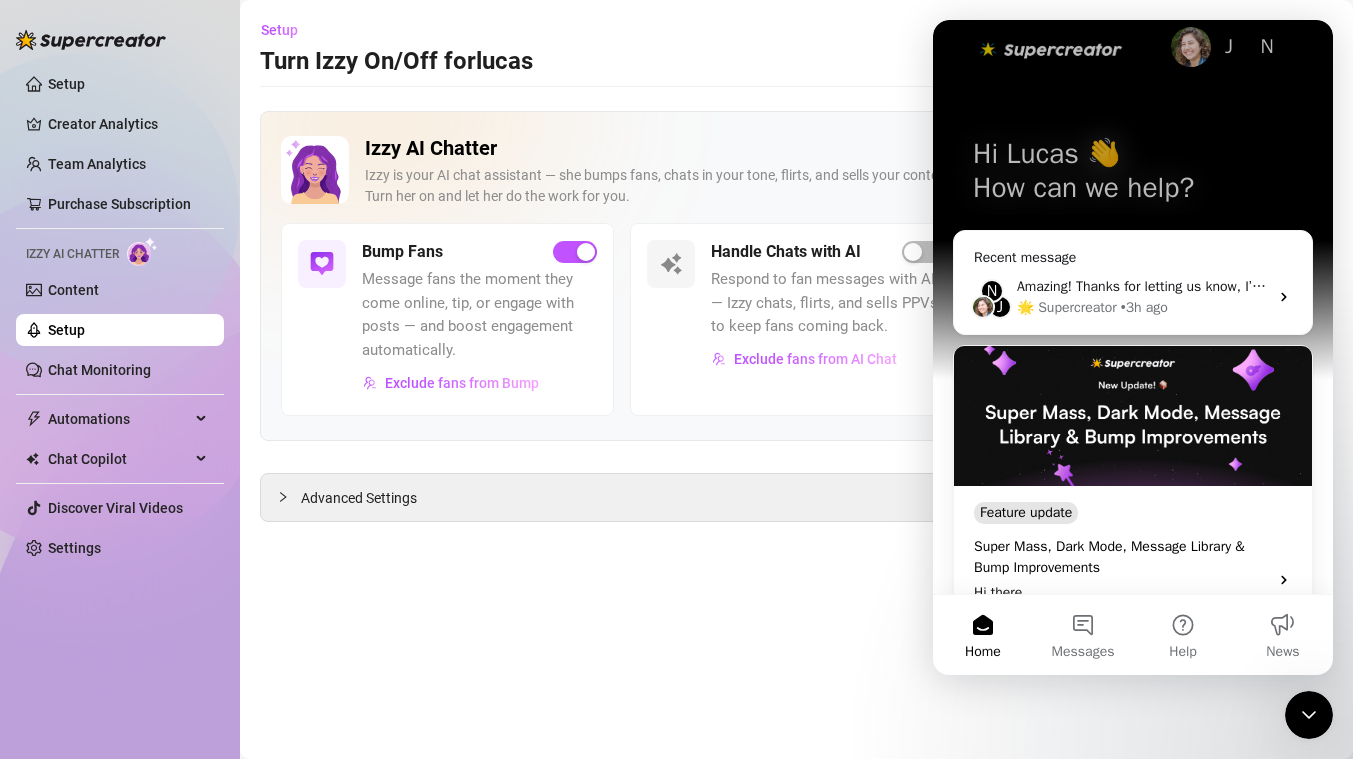 scroll, scrollTop: 153, scrollLeft: 0, axis: vertical 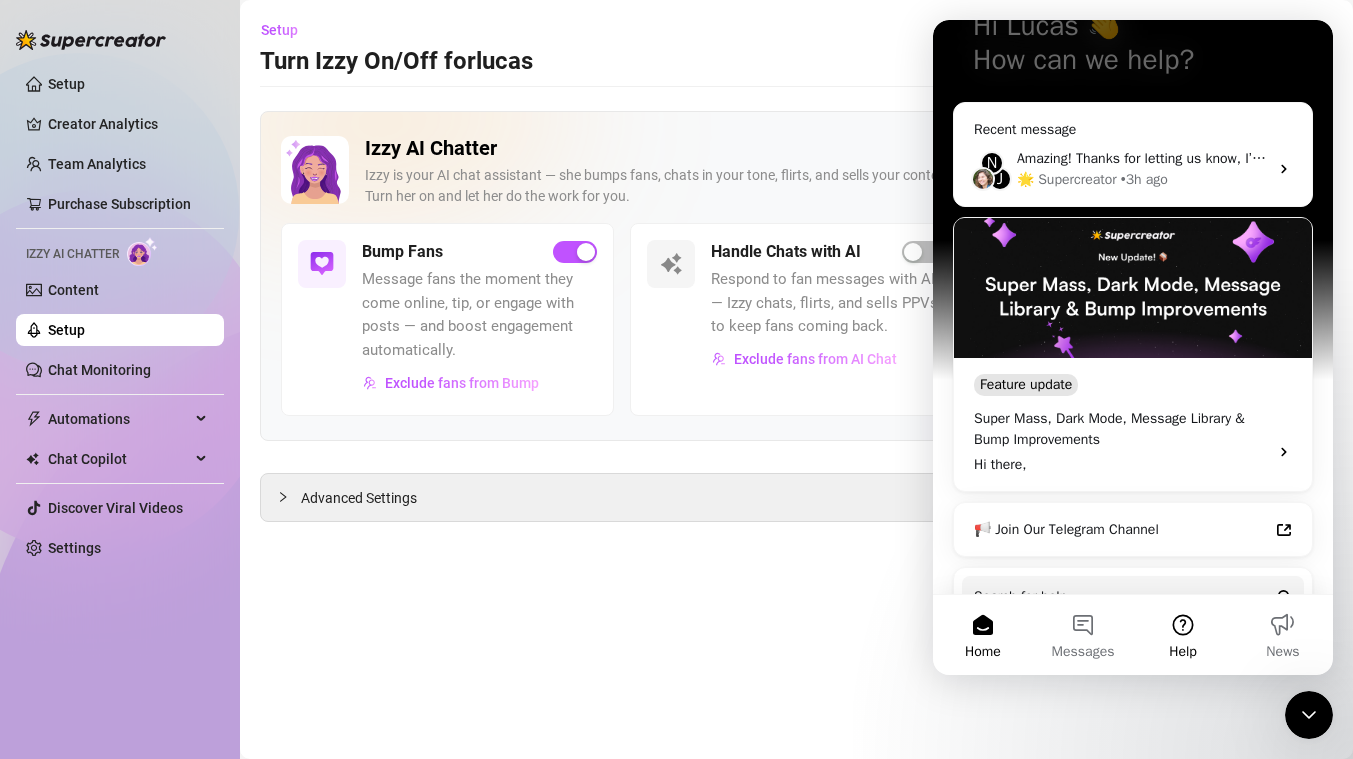 click on "Help" at bounding box center [1183, 652] 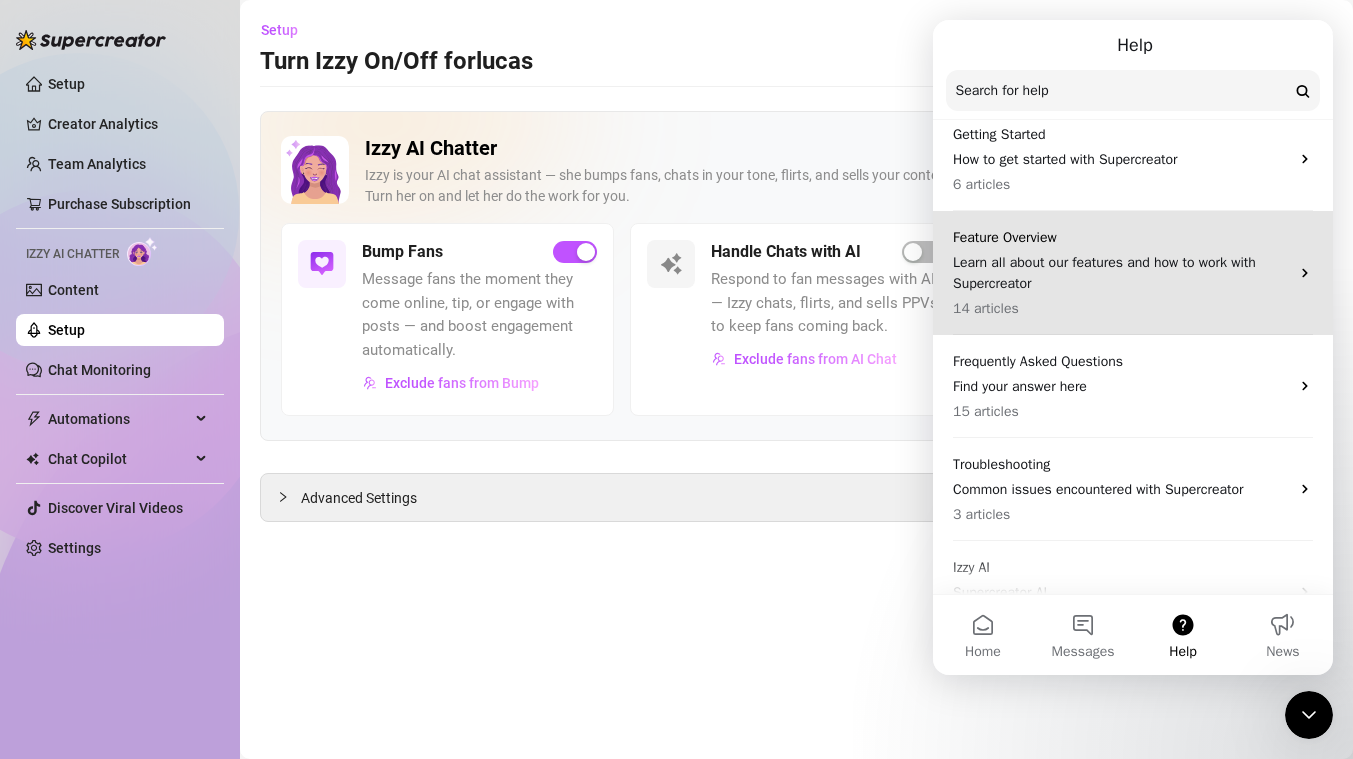 scroll, scrollTop: 117, scrollLeft: 0, axis: vertical 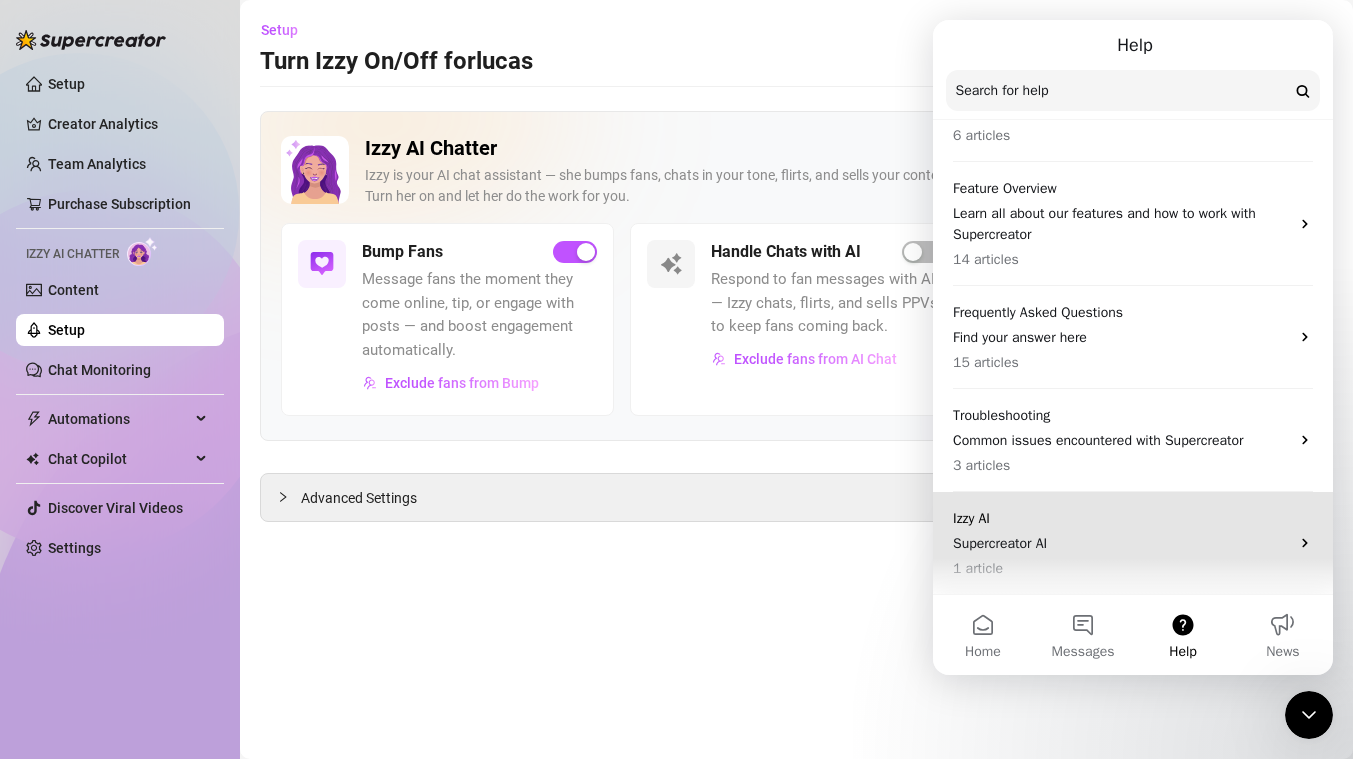 click on "Supercreator AI" at bounding box center (1121, 543) 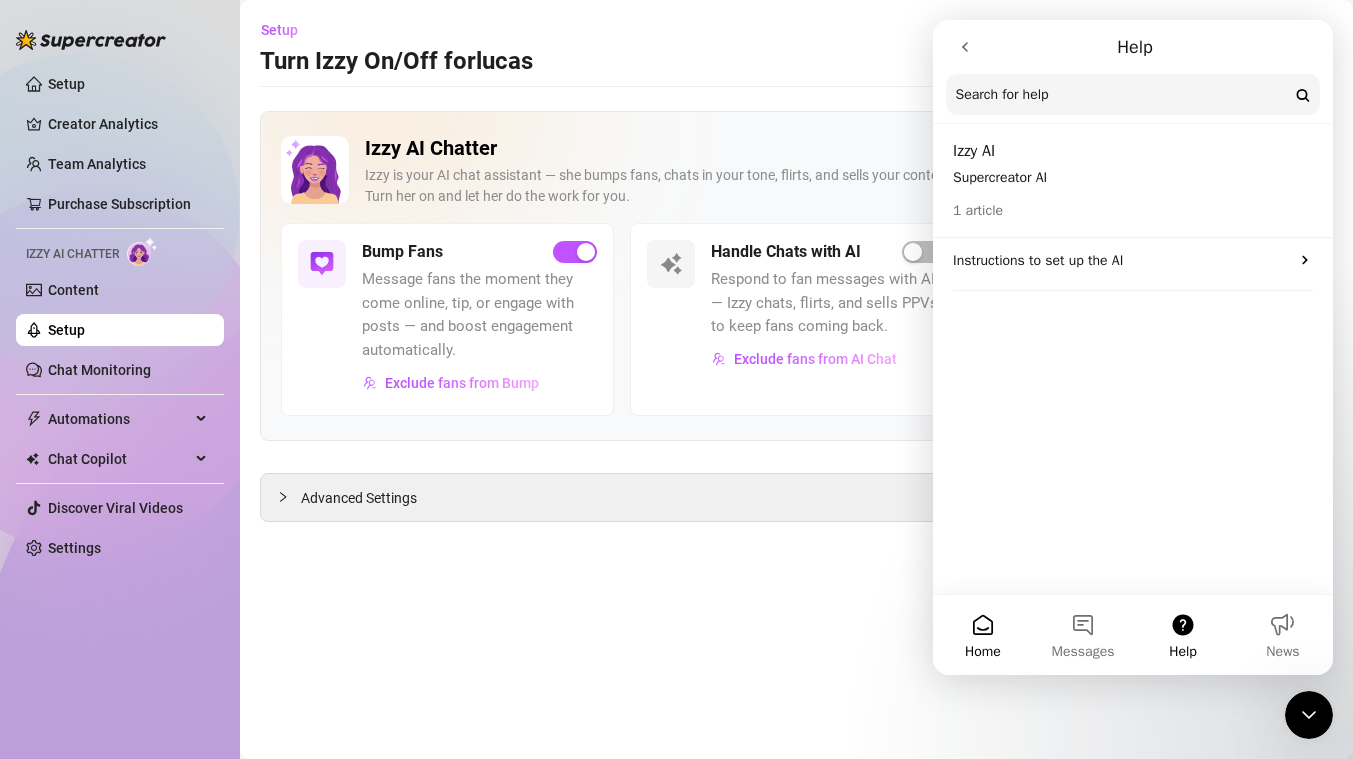 click on "Home" at bounding box center [983, 635] 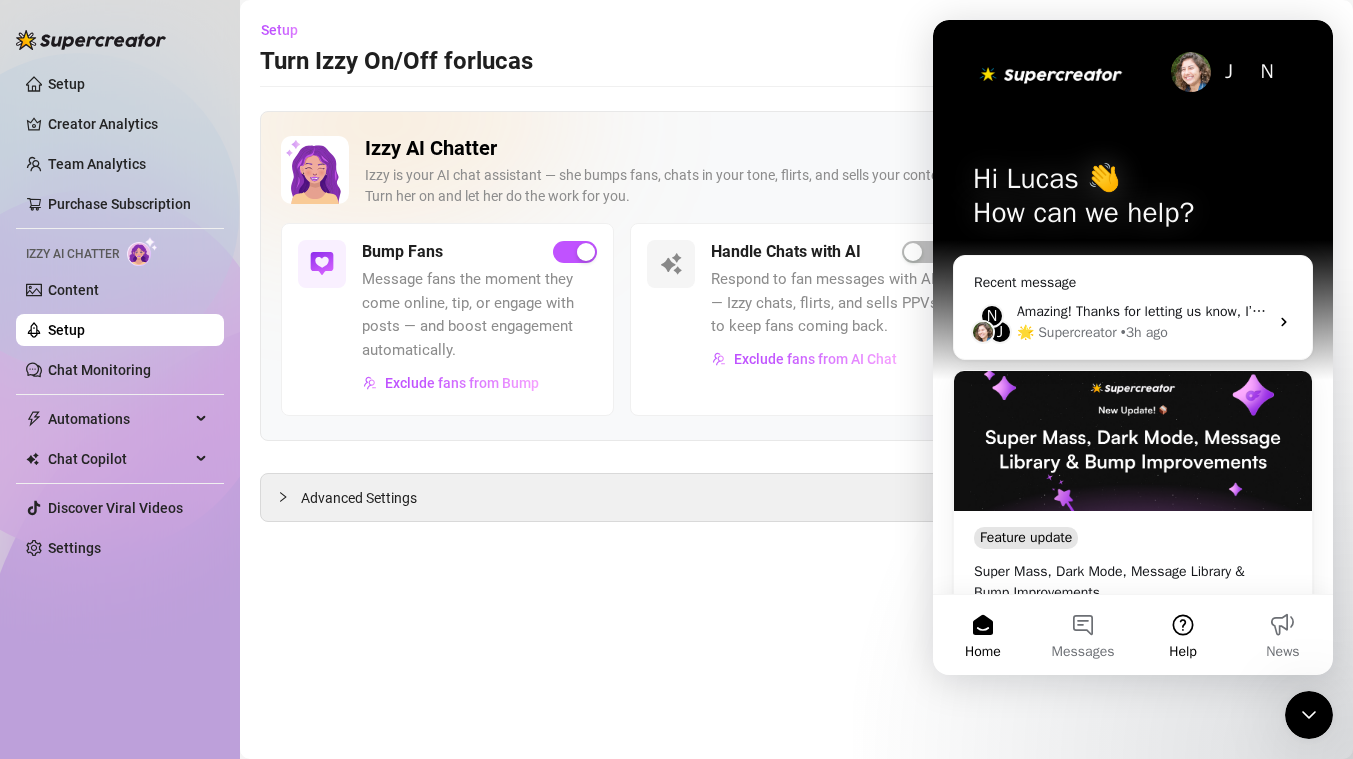 click on "Help" at bounding box center [1183, 635] 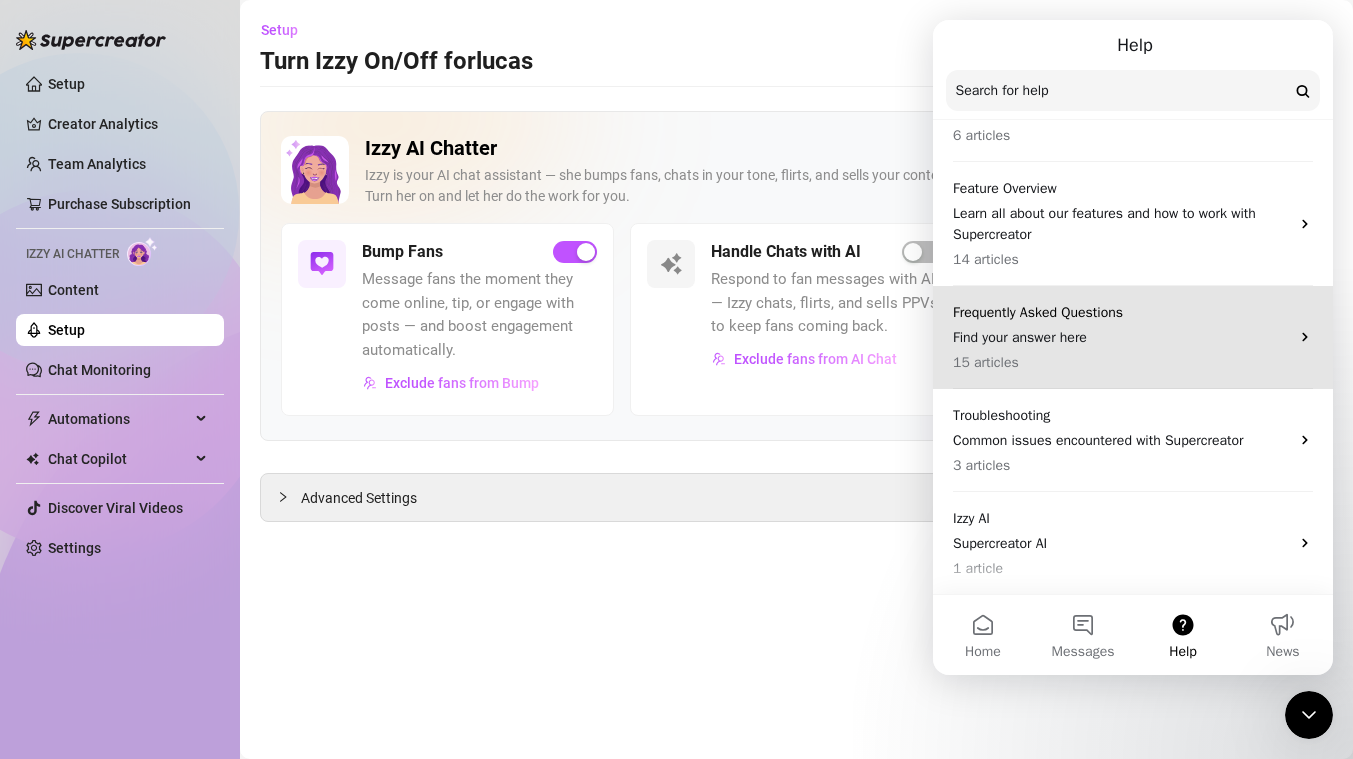 scroll, scrollTop: 117, scrollLeft: 0, axis: vertical 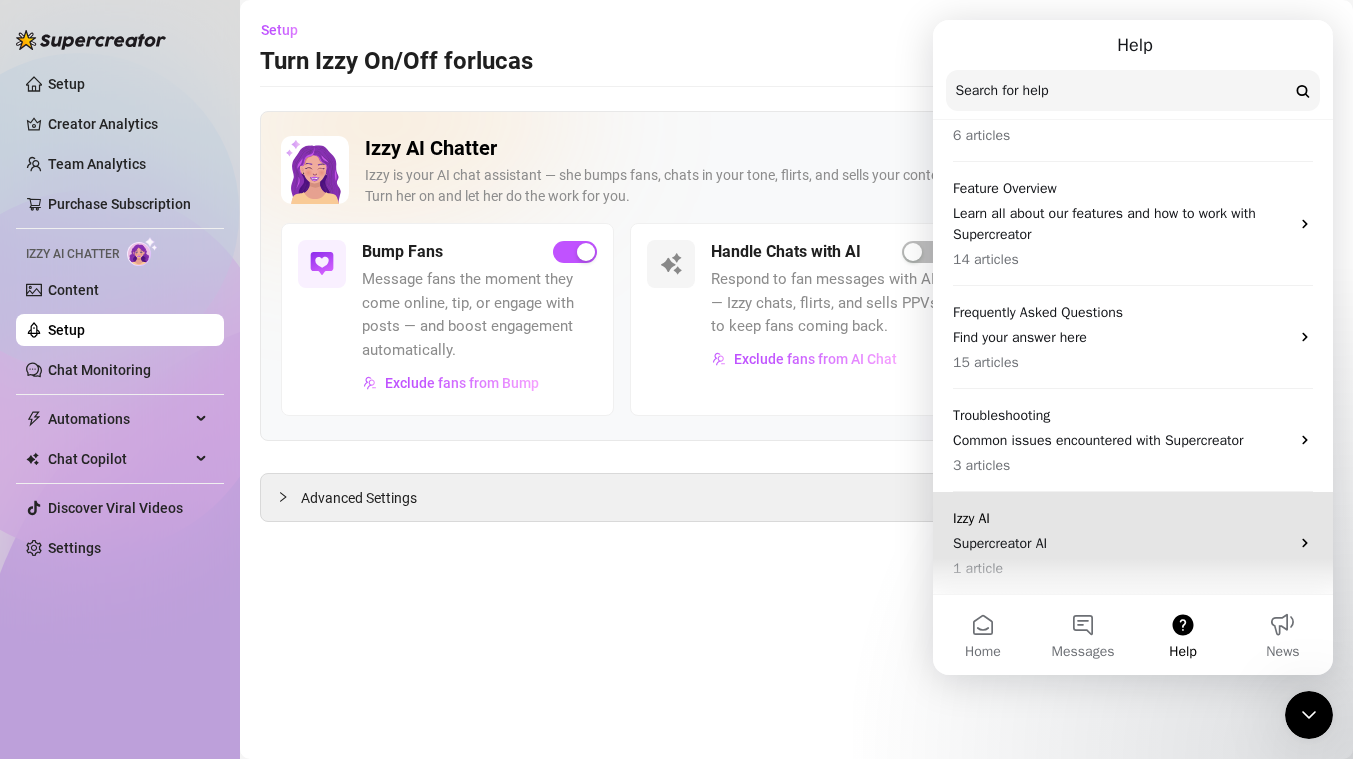 click on "Supercreator AI" at bounding box center (1121, 543) 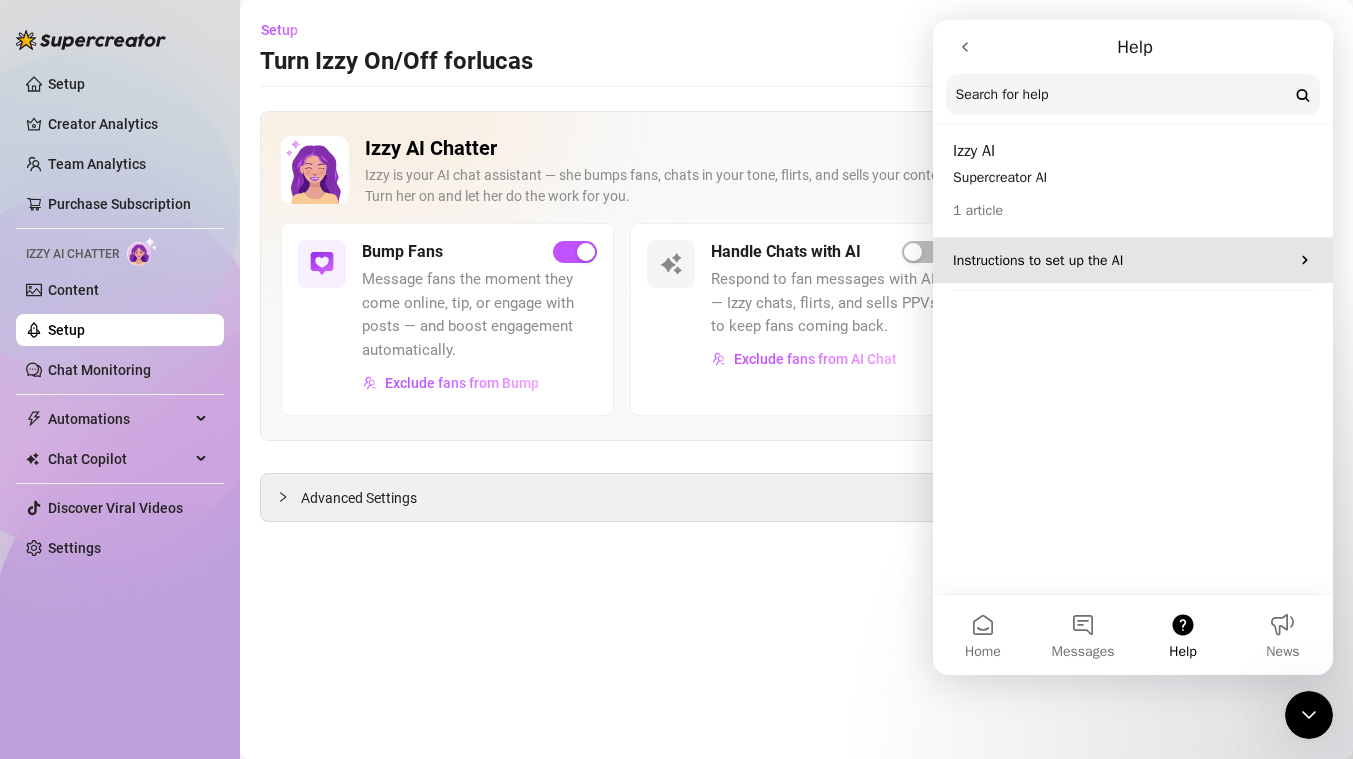 click on "Instructions to set up the AI" at bounding box center (1121, 260) 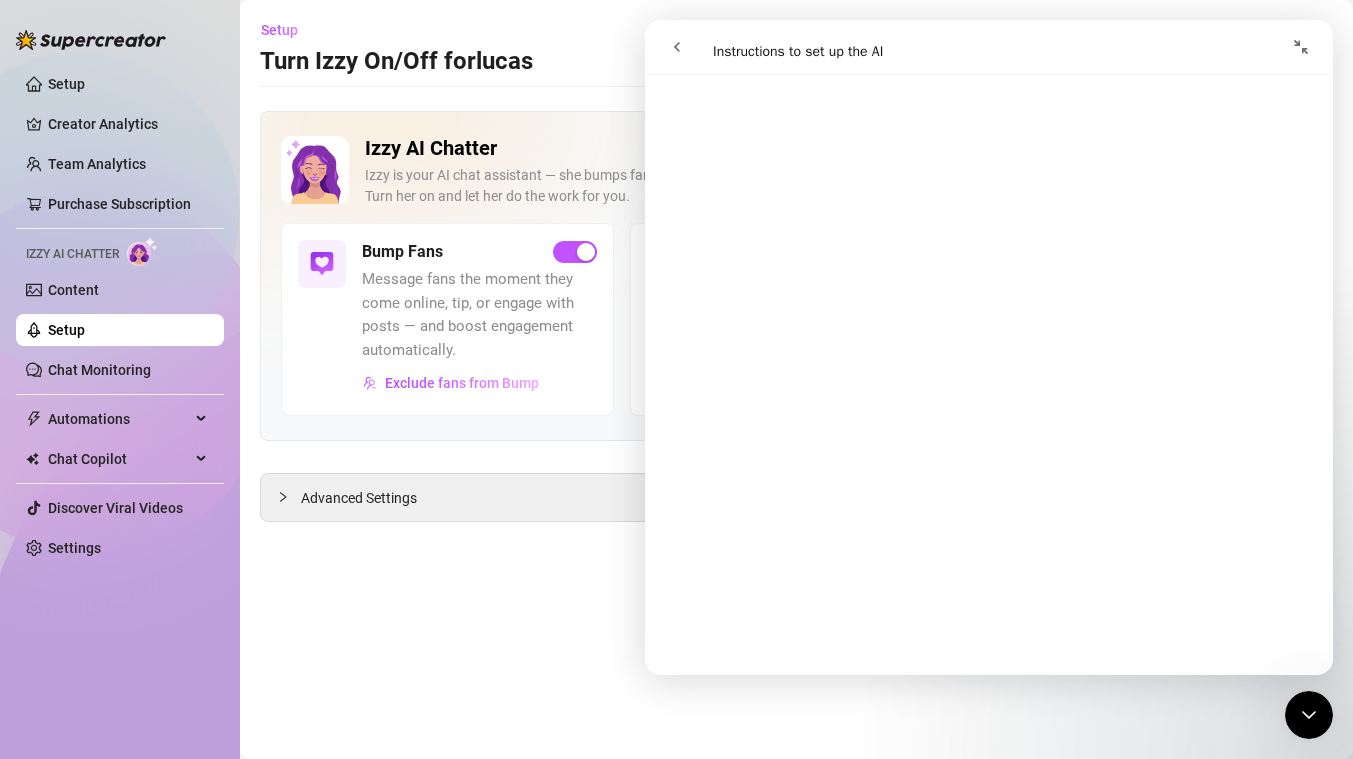 scroll, scrollTop: 1476, scrollLeft: 0, axis: vertical 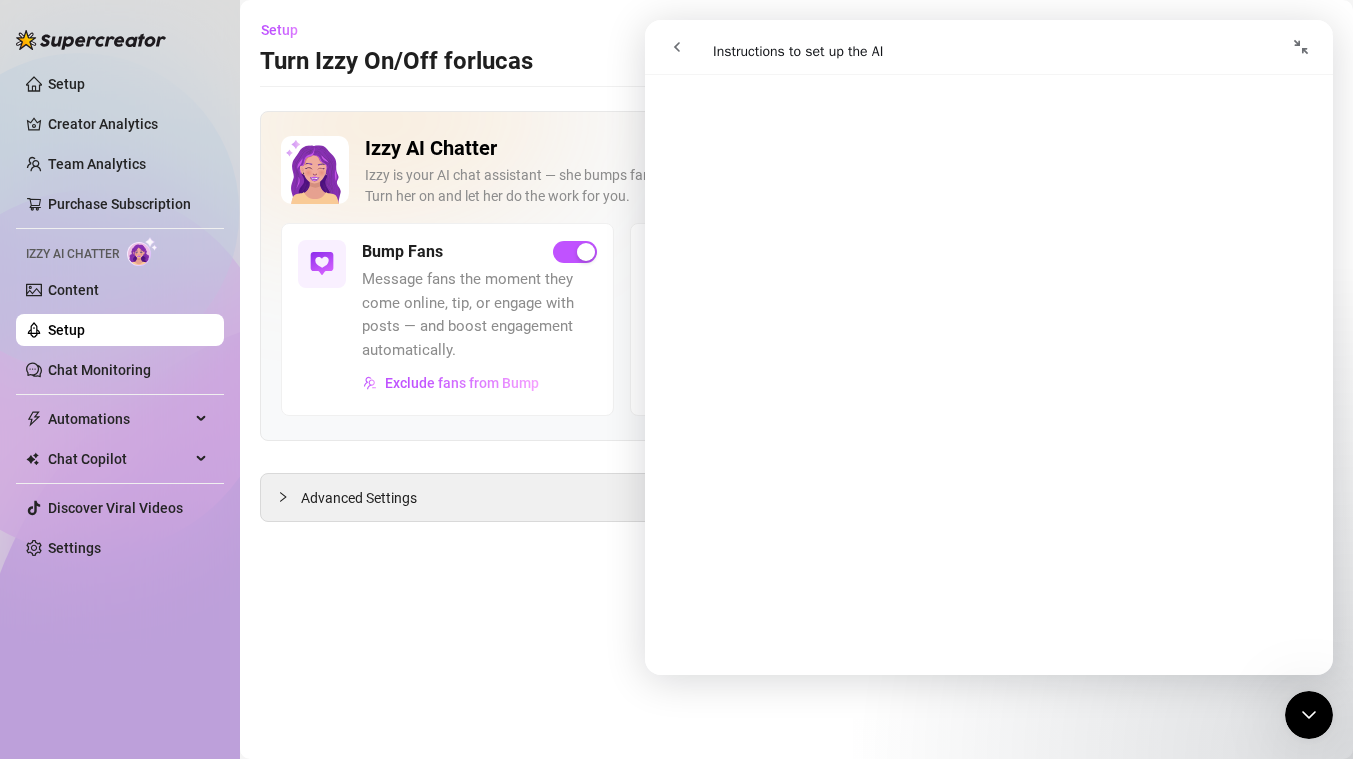 click 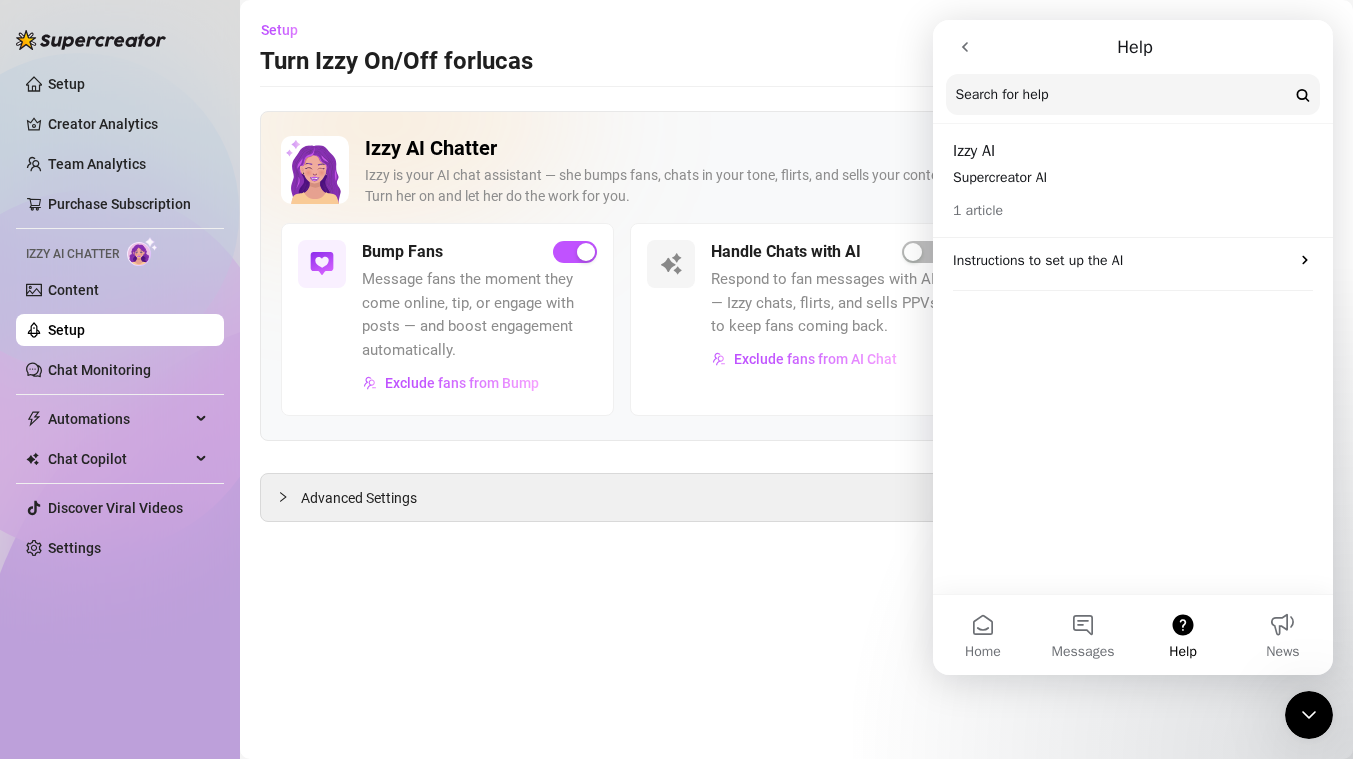 click on "Setup Turn Izzy On/Off for [NAME] [NAME] ([USERNAME]) Izzy AI Chatter Izzy is your AI chat assistant — she bumps fans, chats in your tone, flirts, and sells your content on autopilot. Turn her on and let her do the work for you. Bump Fans Message fans the moment they come online, tip, or engage with posts — and boost engagement automatically. Exclude fans from Bump Handle Chats with AI Respond to fan messages with AI — Izzy chats, flirts, and sells PPVs to keep fans coming back. Exclude fans from AI Chat Send PPVs to Silent Fans No reply from a fan? Try a smart, personal PPV — a better alternative to mass messages. Coming Soon Advanced Settings" at bounding box center (796, 379) 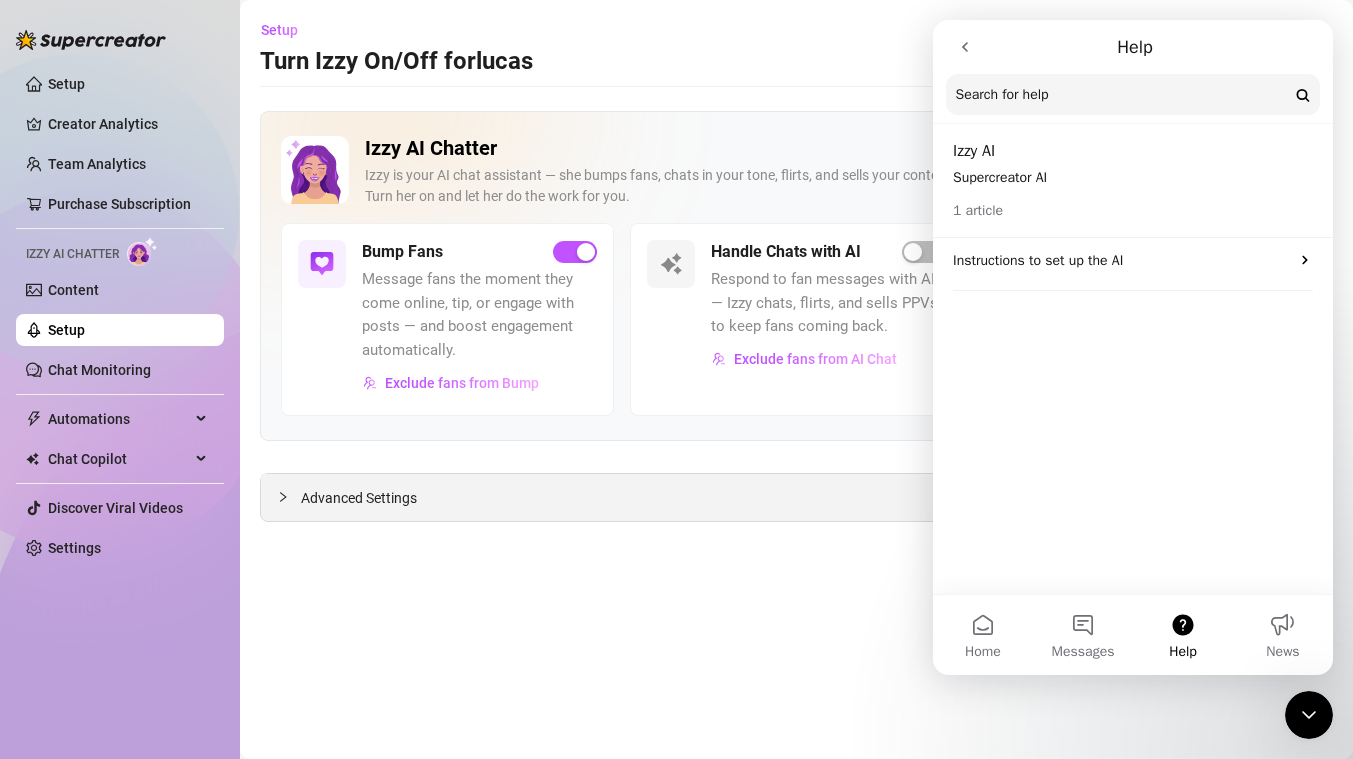 click on "Advanced Settings" at bounding box center [796, 497] 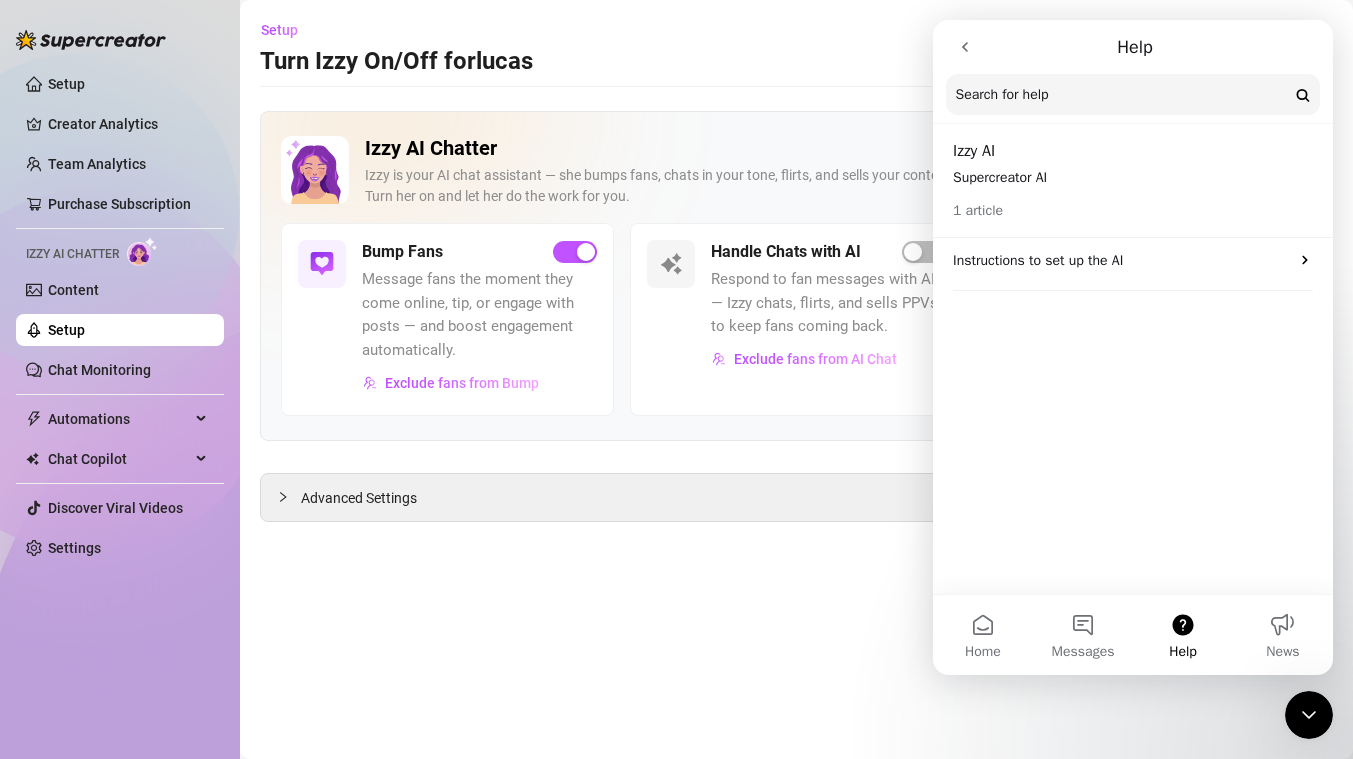 click 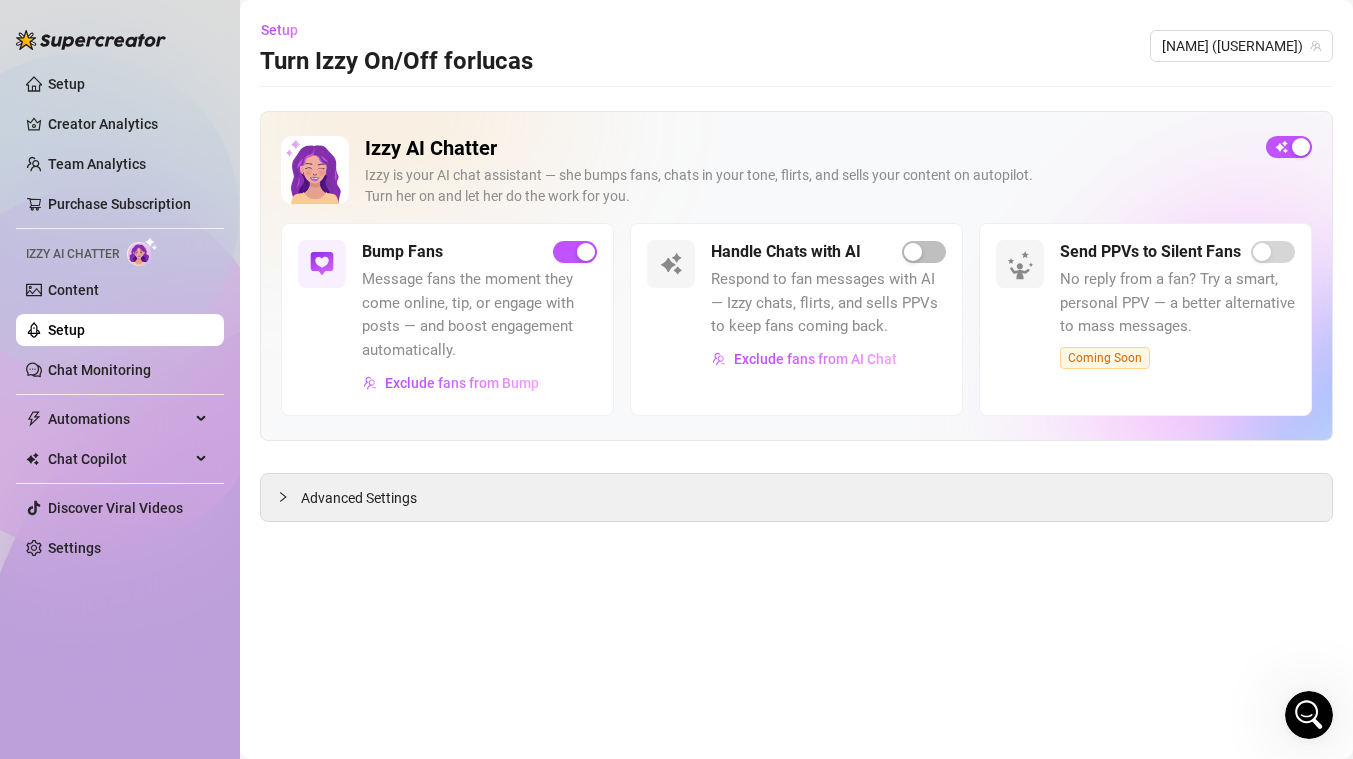scroll, scrollTop: 0, scrollLeft: 0, axis: both 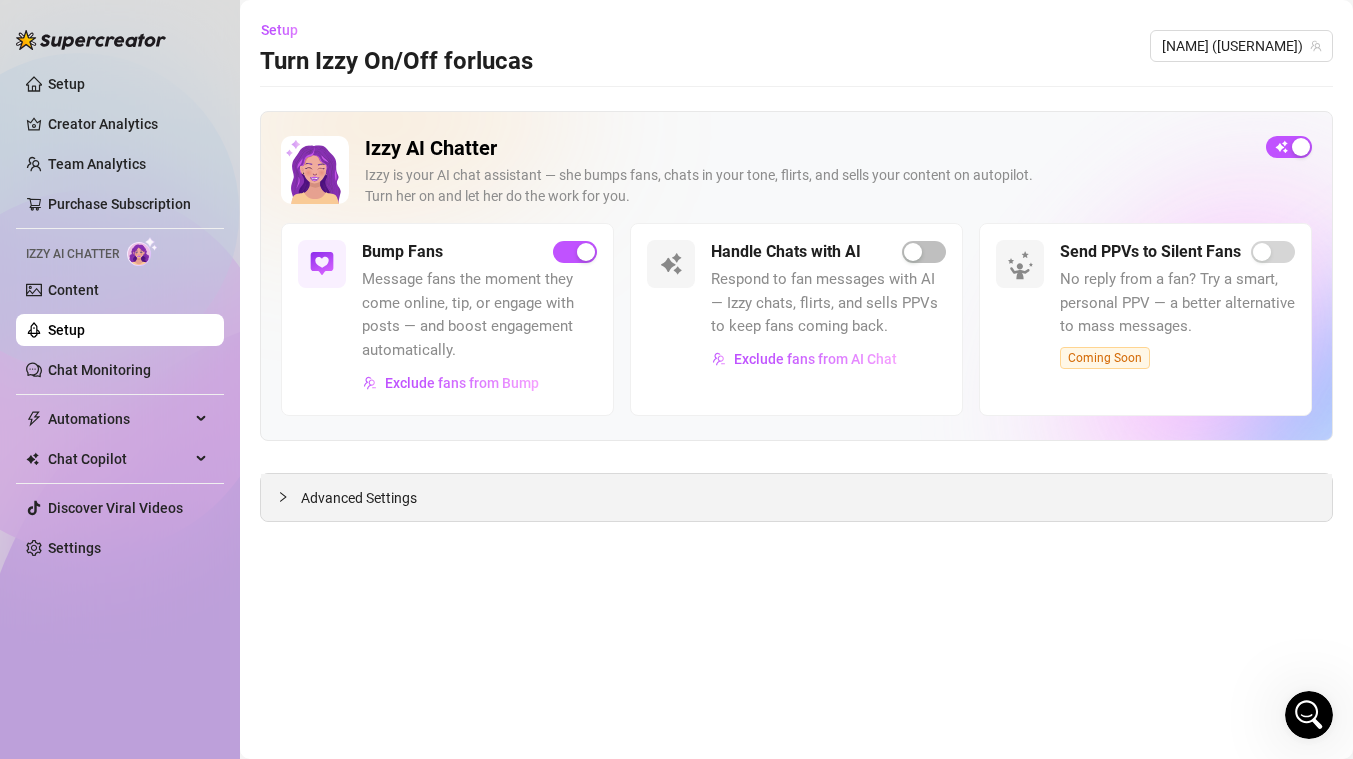 click on "Advanced Settings" at bounding box center [796, 497] 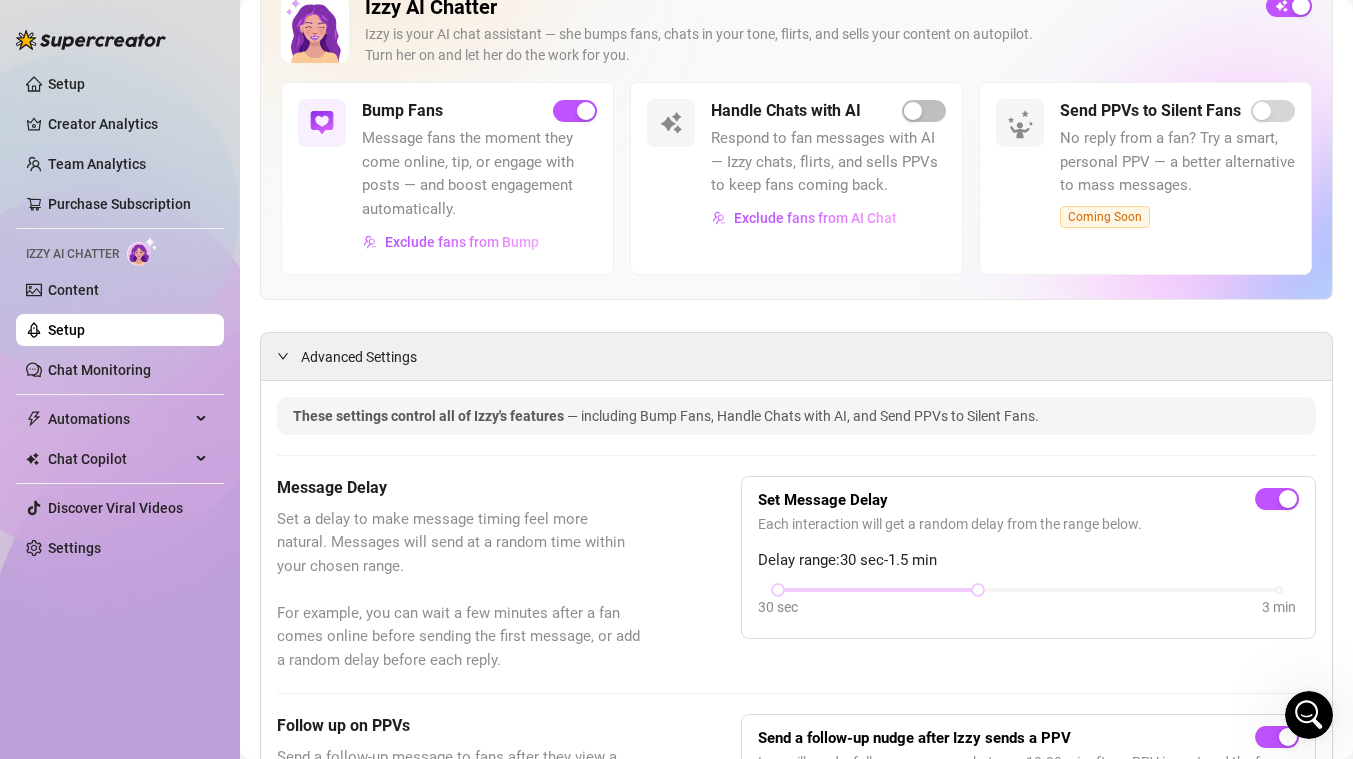 scroll, scrollTop: 0, scrollLeft: 0, axis: both 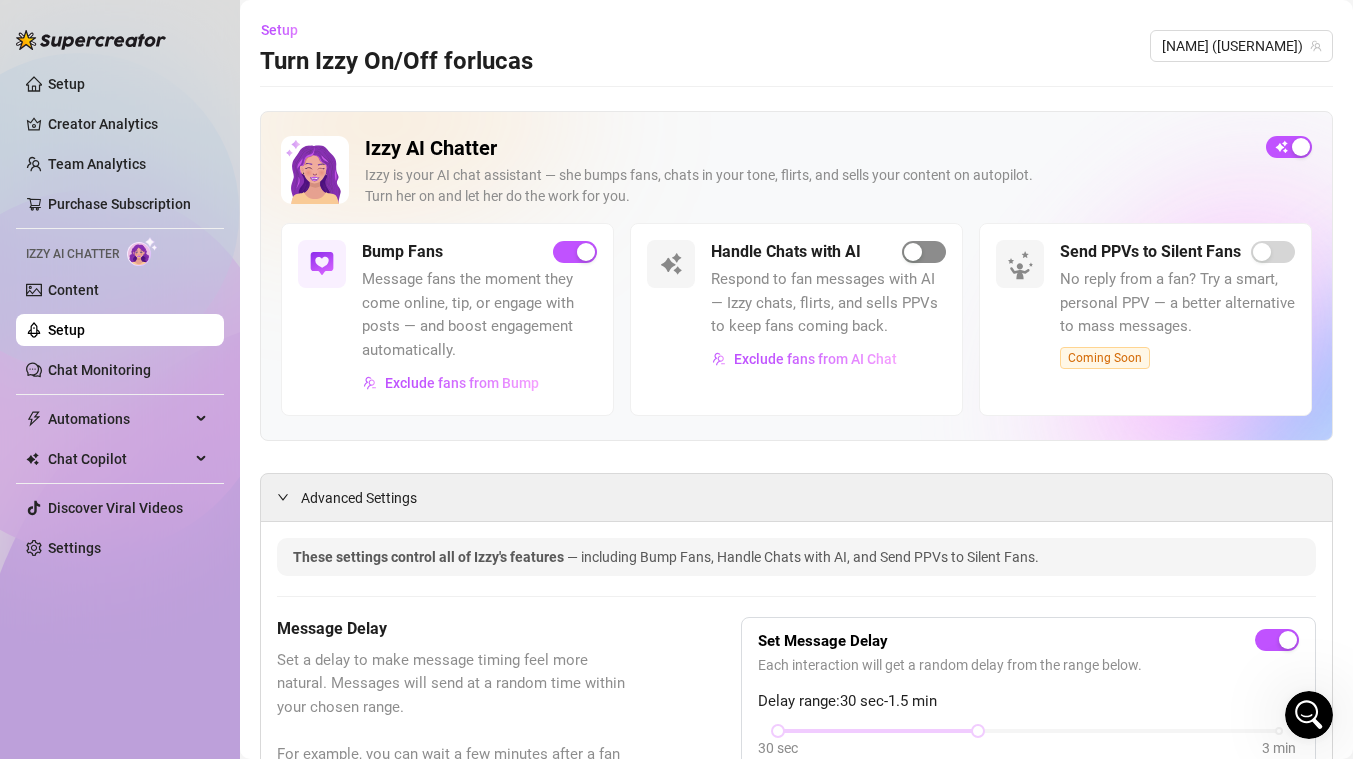 click at bounding box center [924, 252] 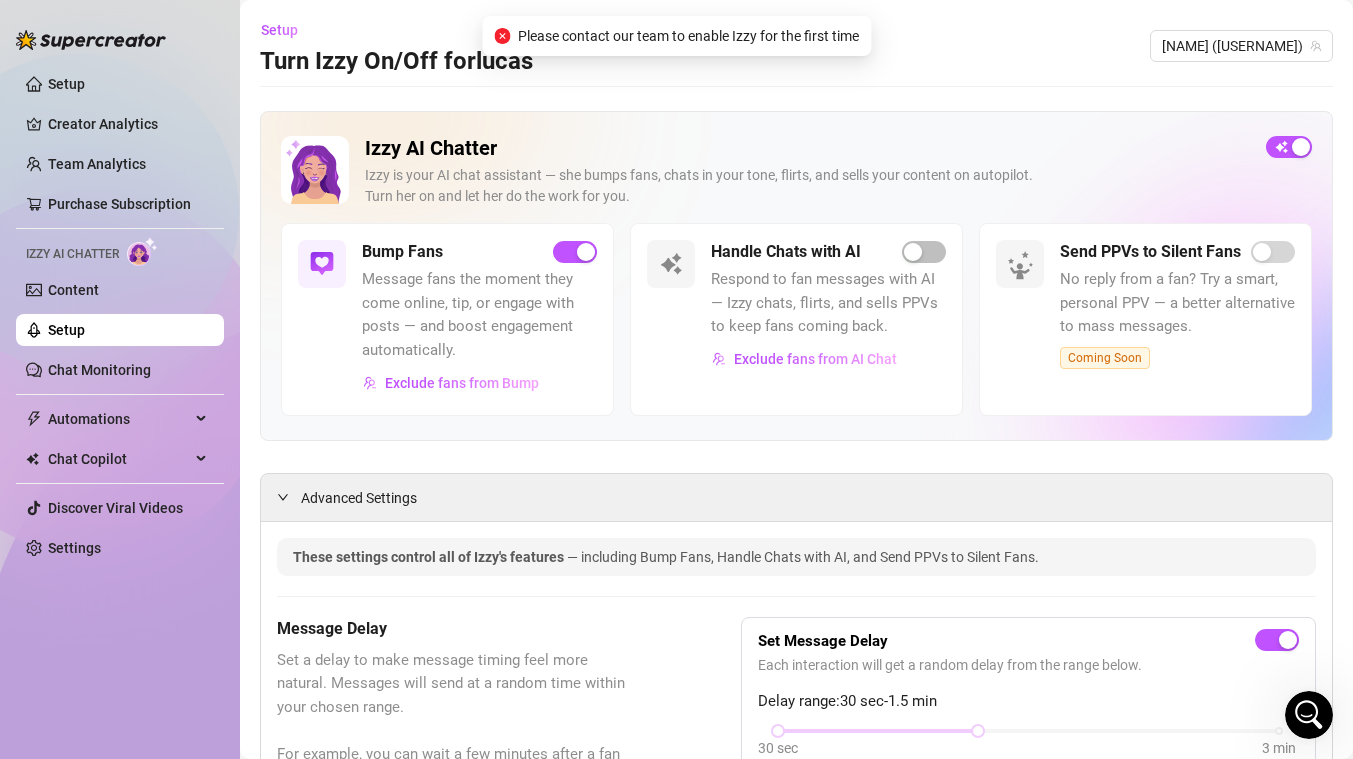 click 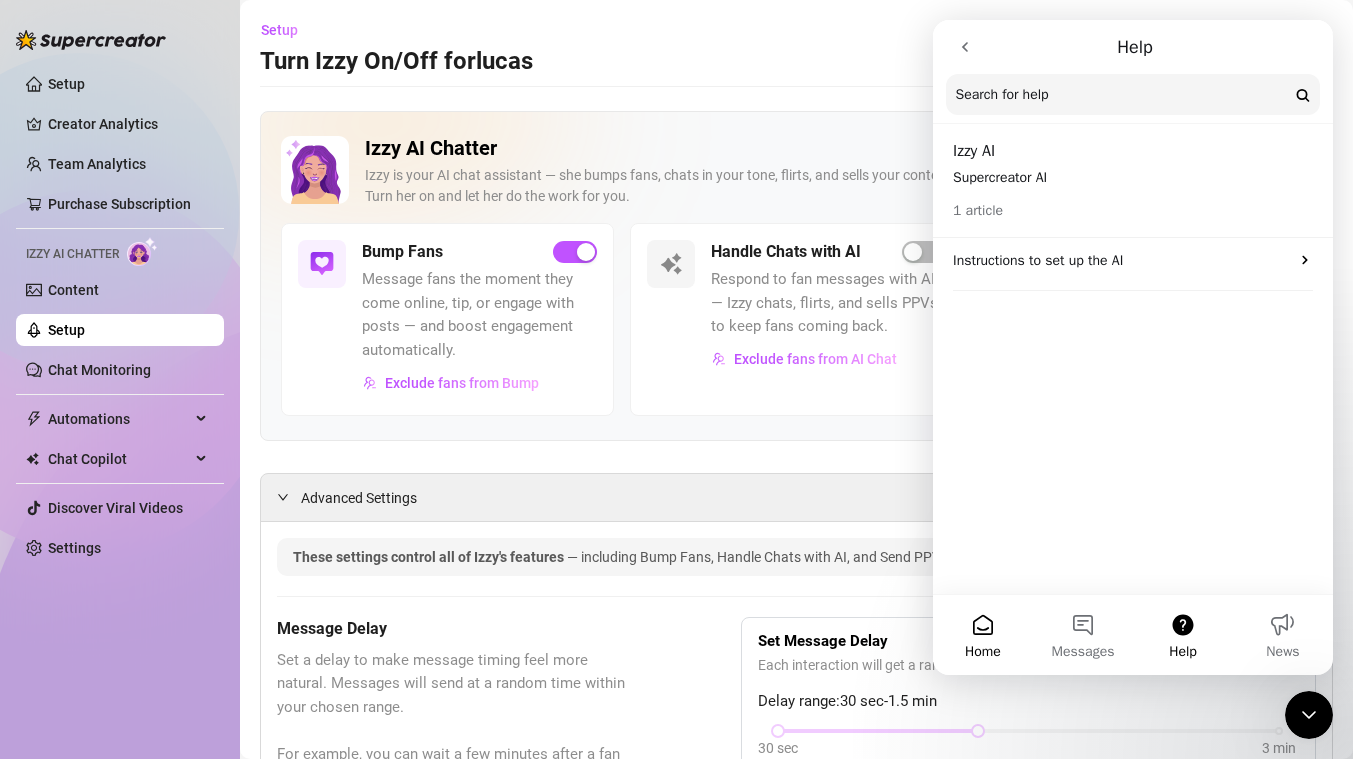 click on "Home" at bounding box center [983, 635] 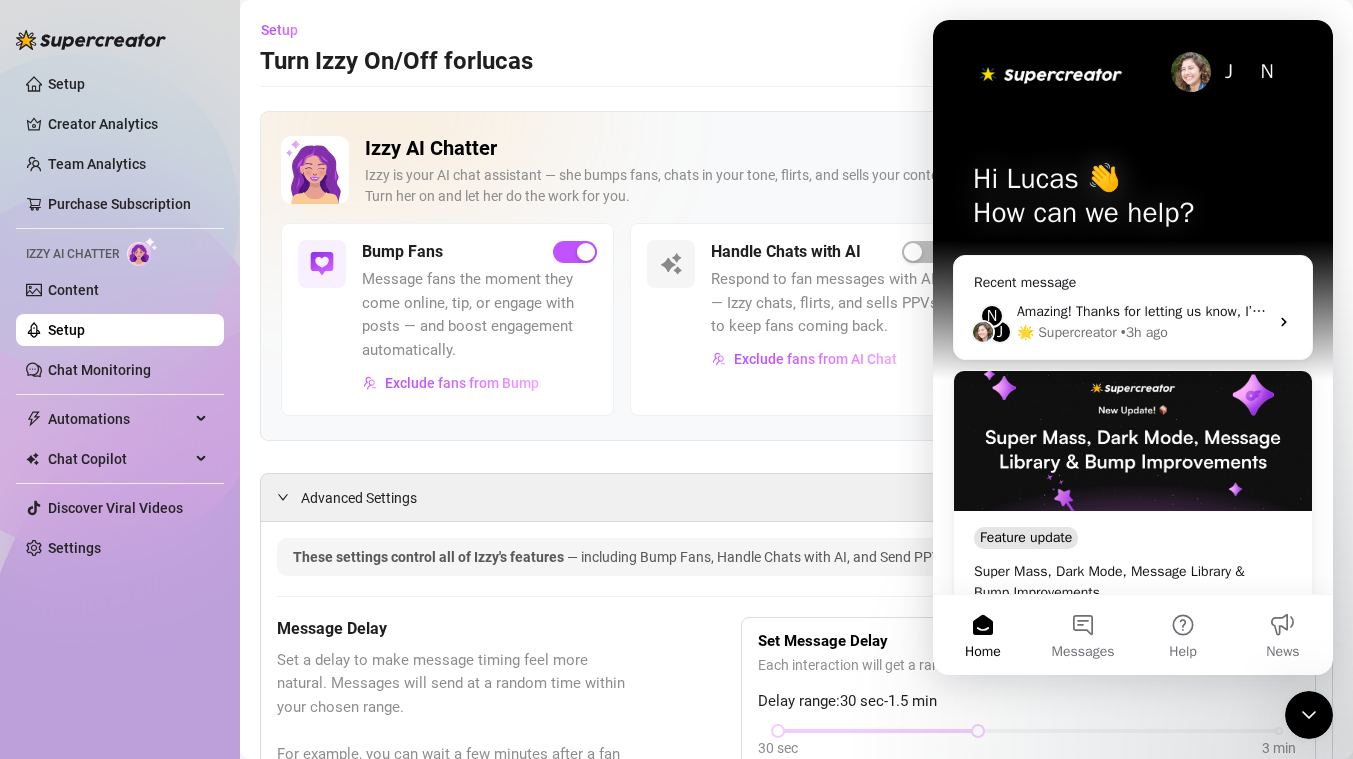 click at bounding box center [1191, 72] 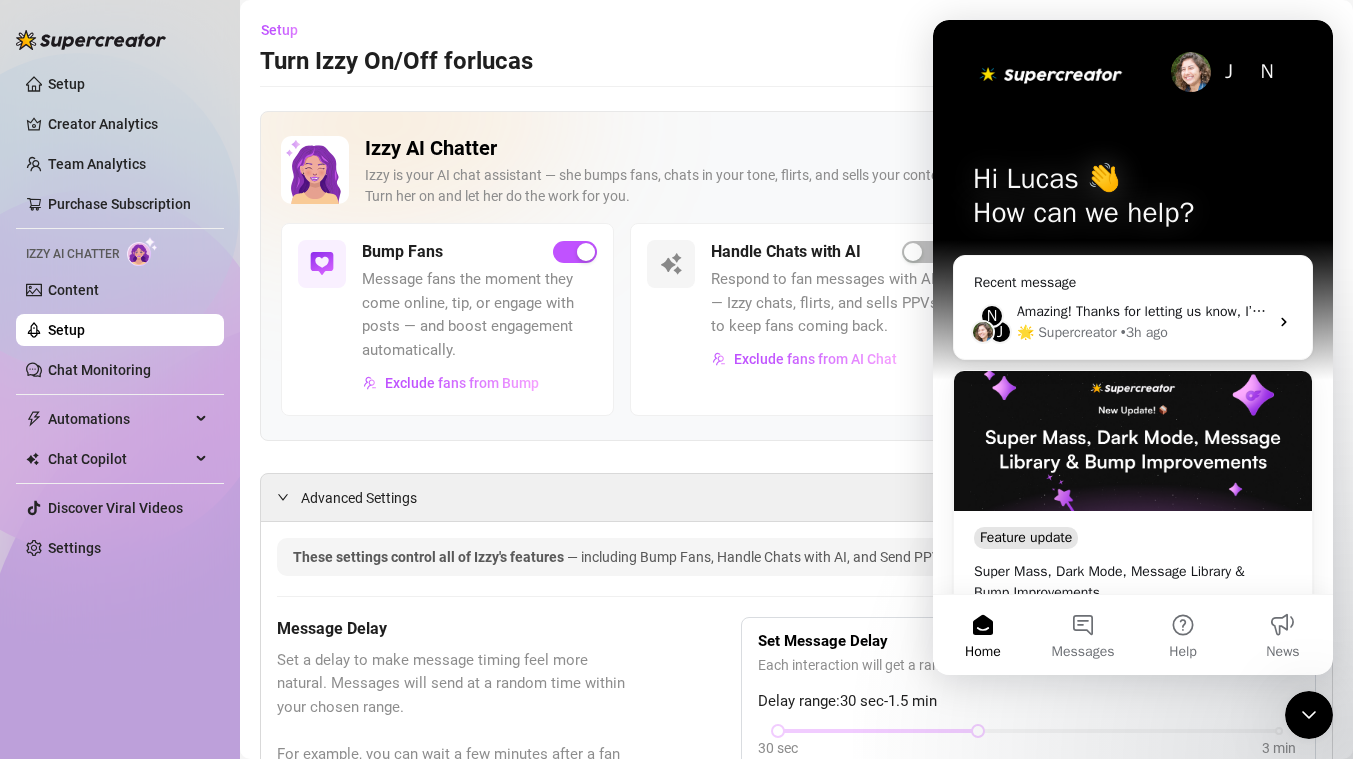click at bounding box center [1191, 72] 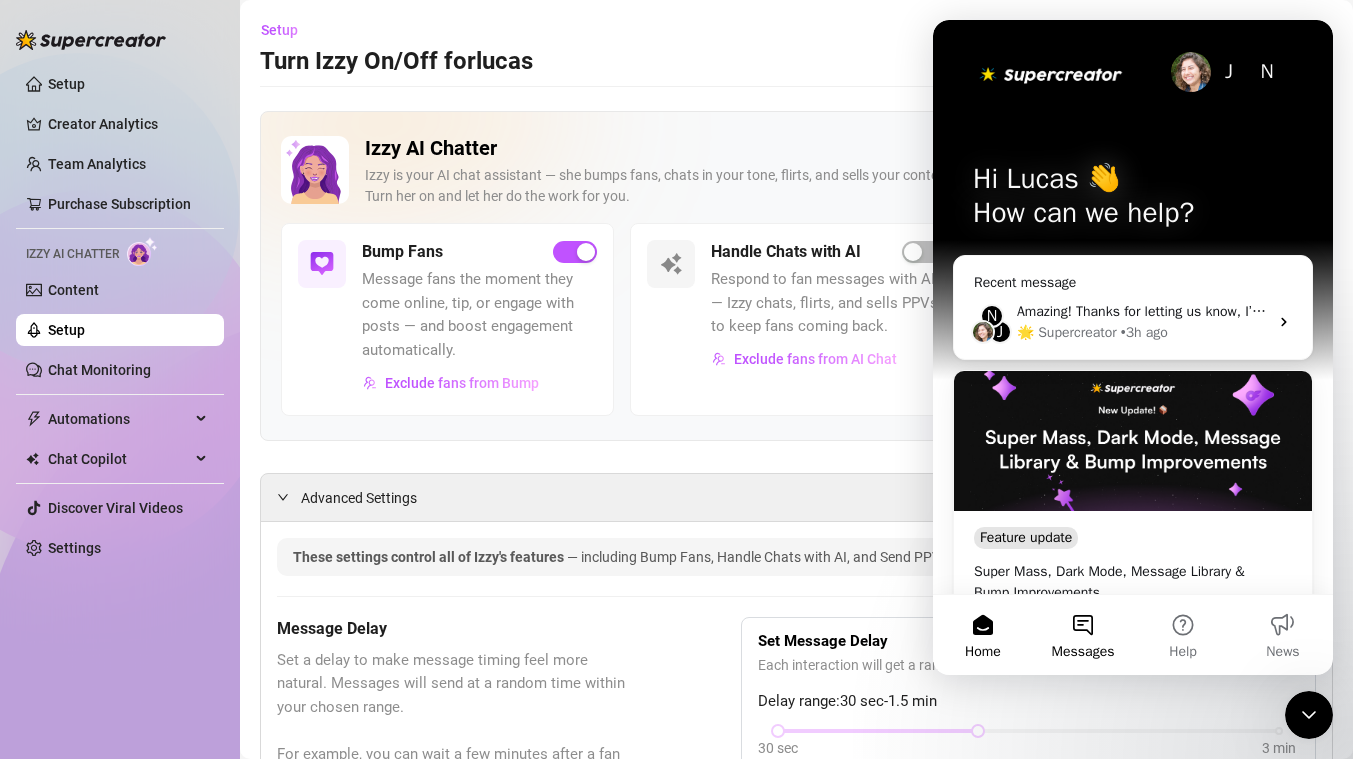 click on "Messages" at bounding box center (1083, 635) 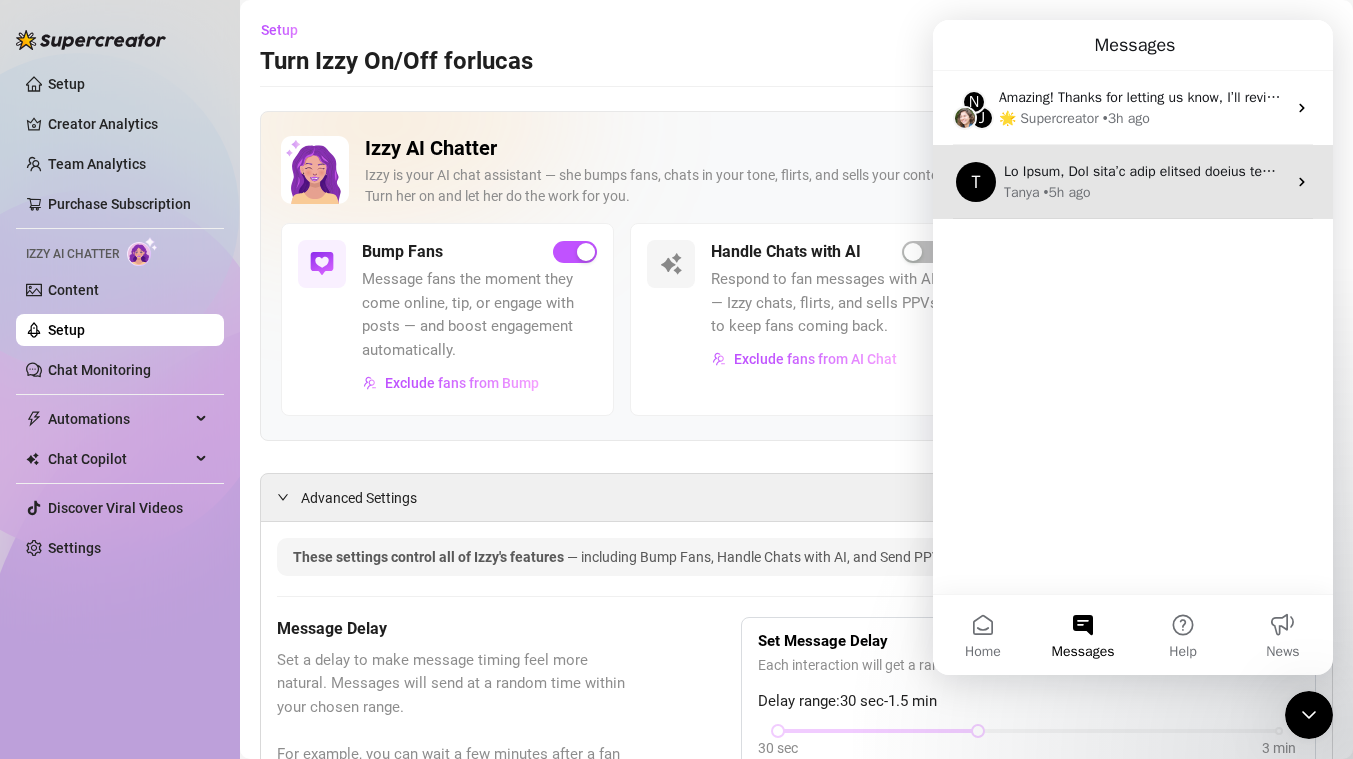 click on "T Tanya •  5h ago" at bounding box center (1133, 182) 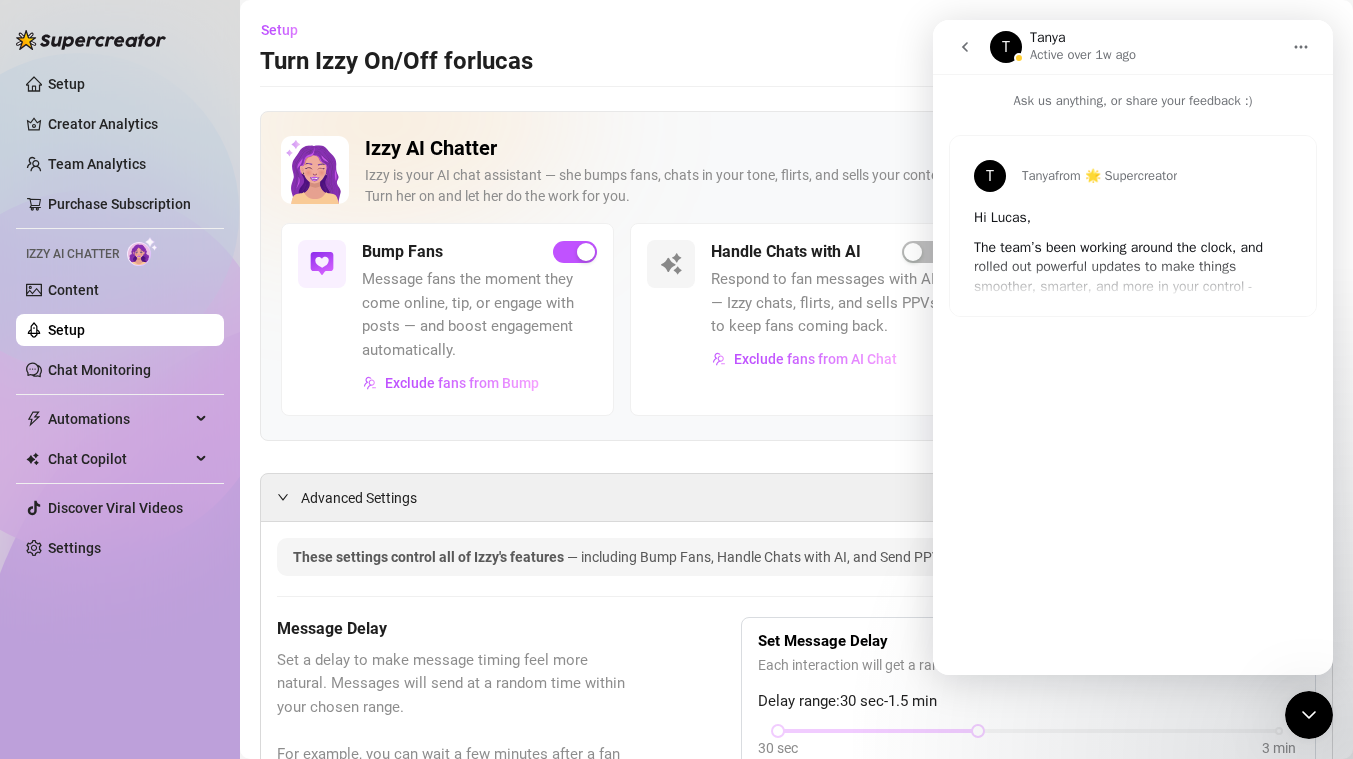 click 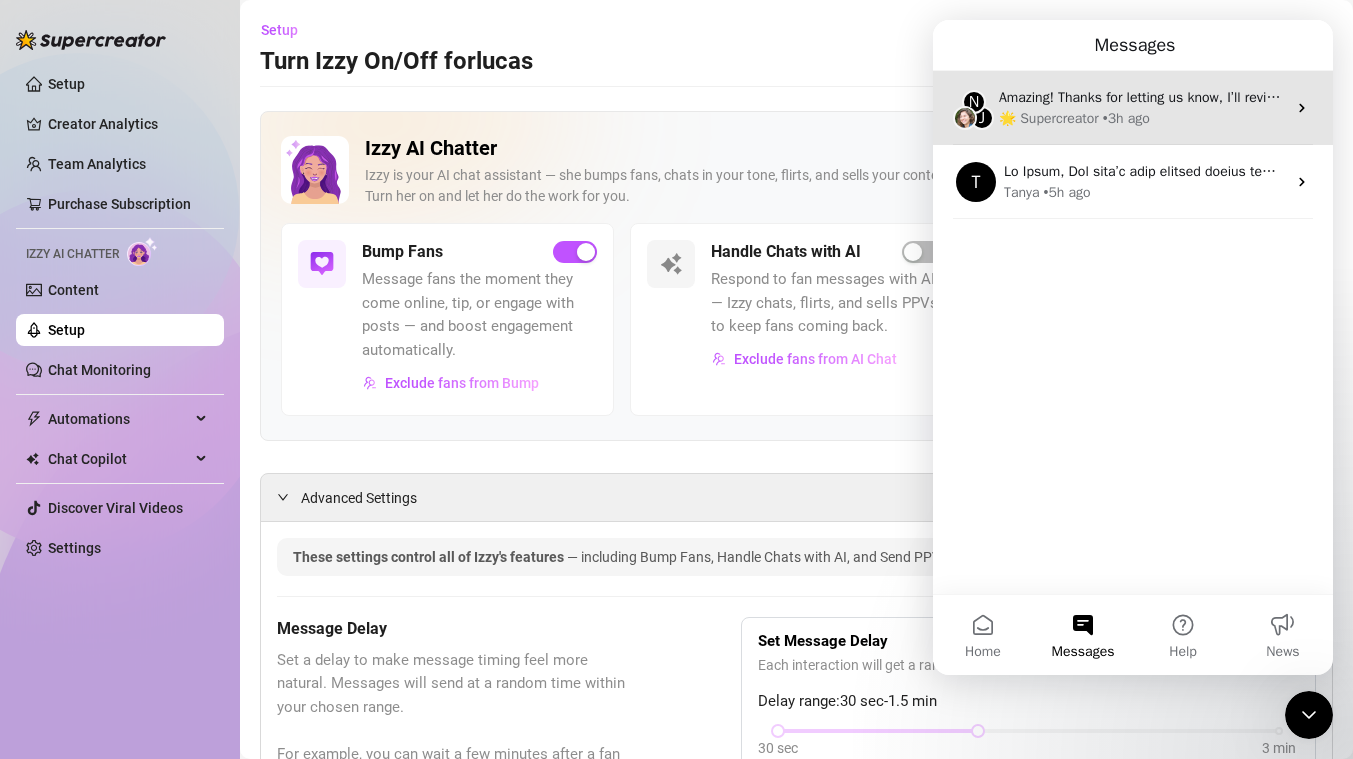 click on "🌟 Supercreator" at bounding box center (1049, 118) 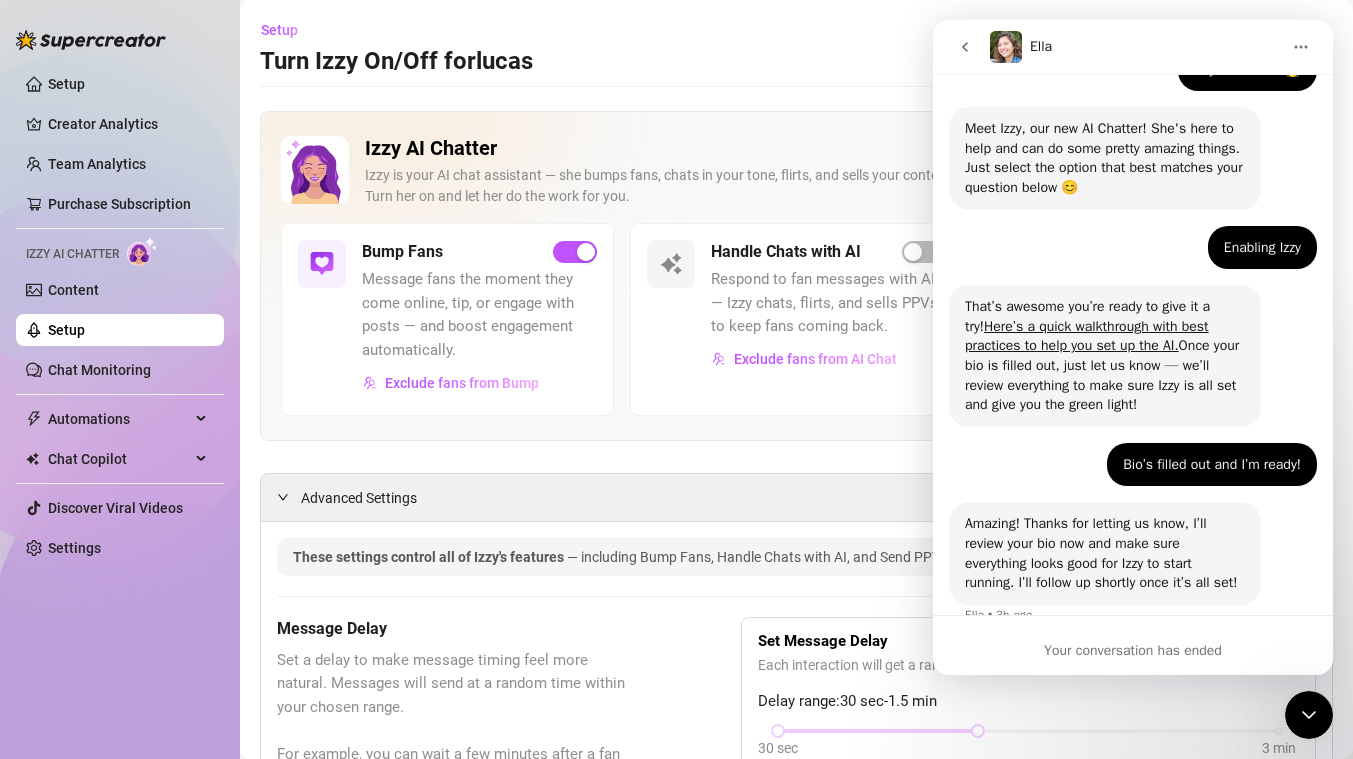 scroll, scrollTop: 217, scrollLeft: 0, axis: vertical 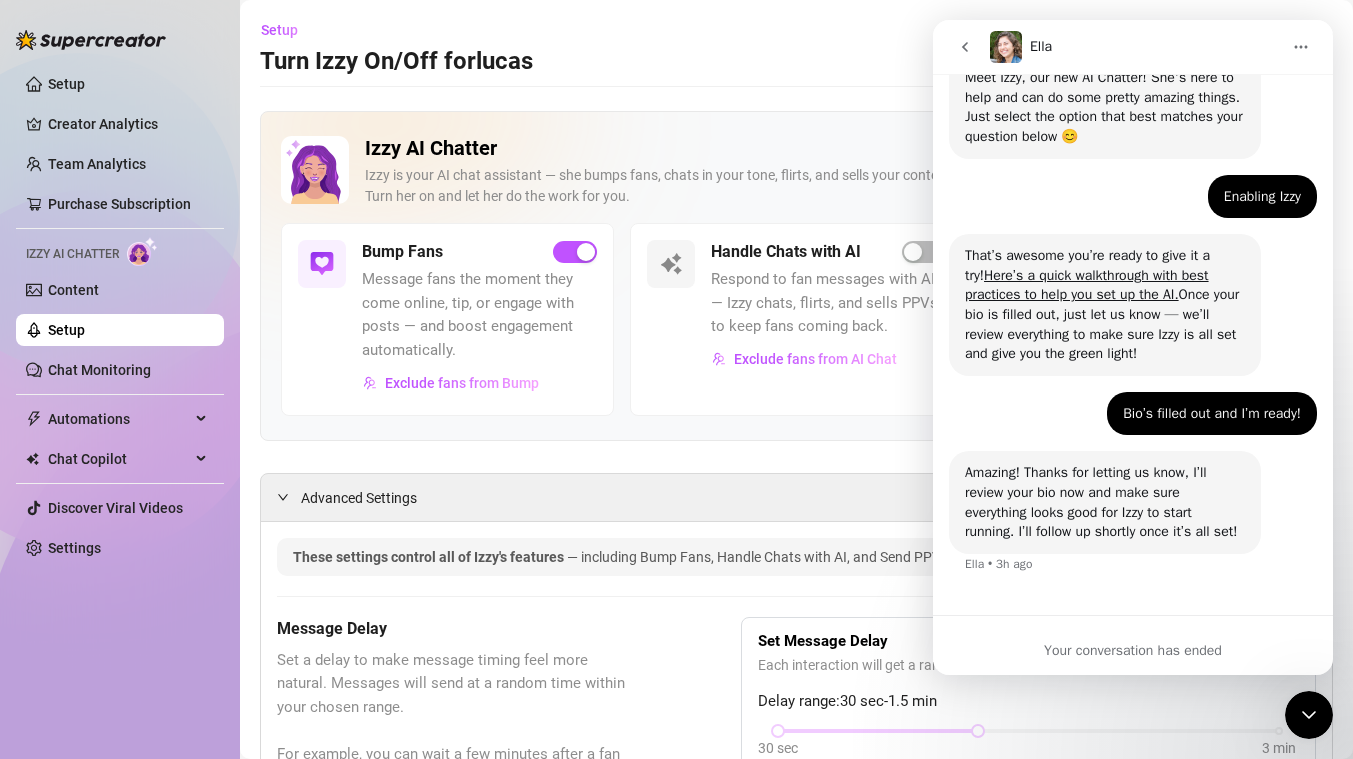 click on "That’s awesome you’re ready to give it a try!  Here’s a quick walkthrough with best practices to help you set up the AI.  Once your bio is filled out, just let us know — we’ll review everything to make sure Izzy is all set and give you the green light!" at bounding box center [1105, 305] 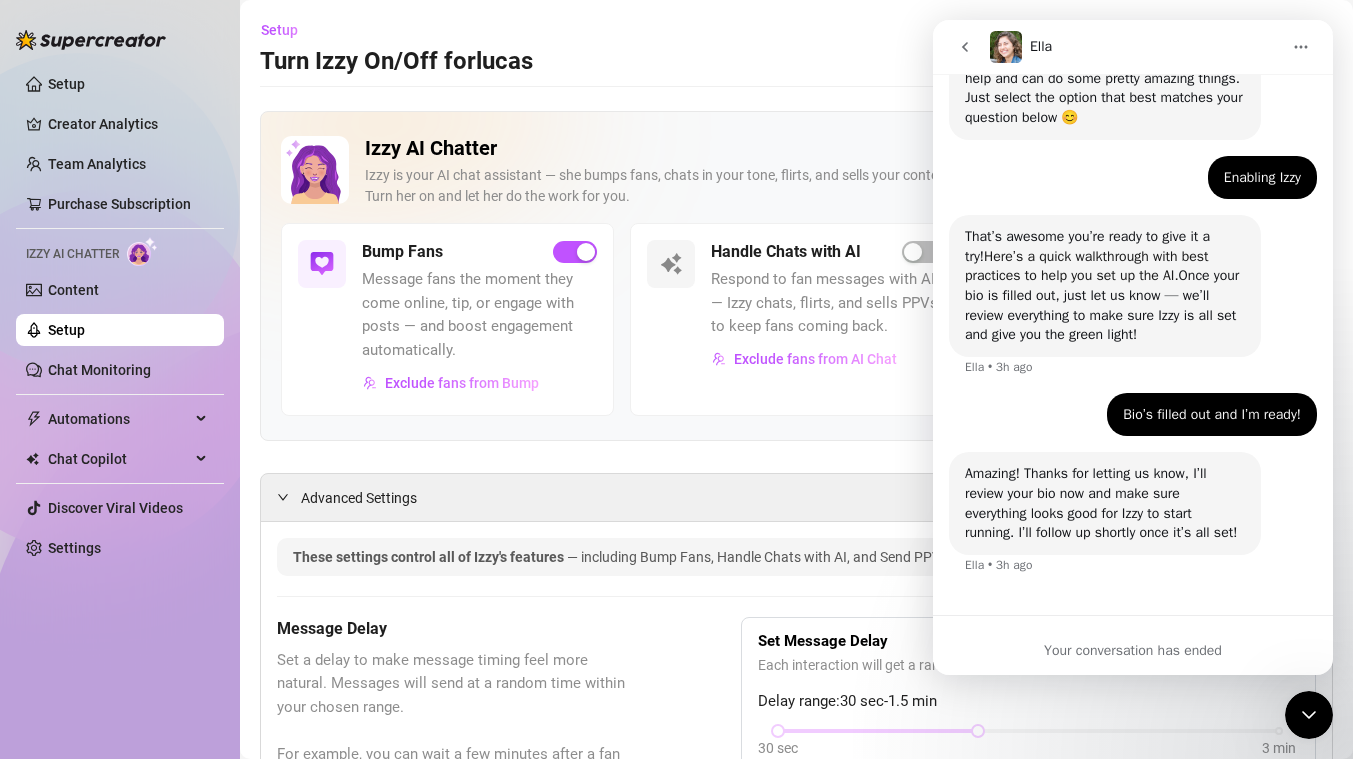 scroll, scrollTop: 237, scrollLeft: 0, axis: vertical 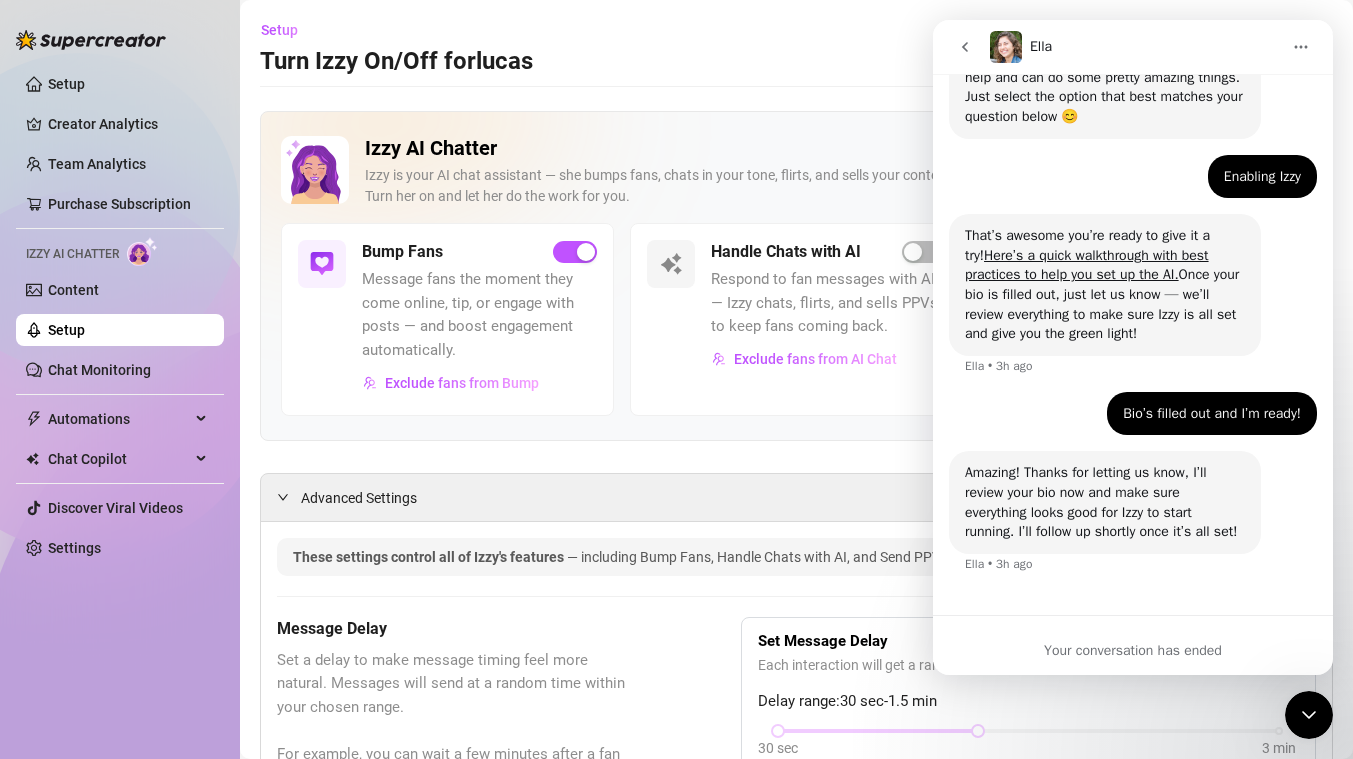 click on "Setup Turn Izzy On/Off for  [NAME] [NAME]" at bounding box center [796, 46] 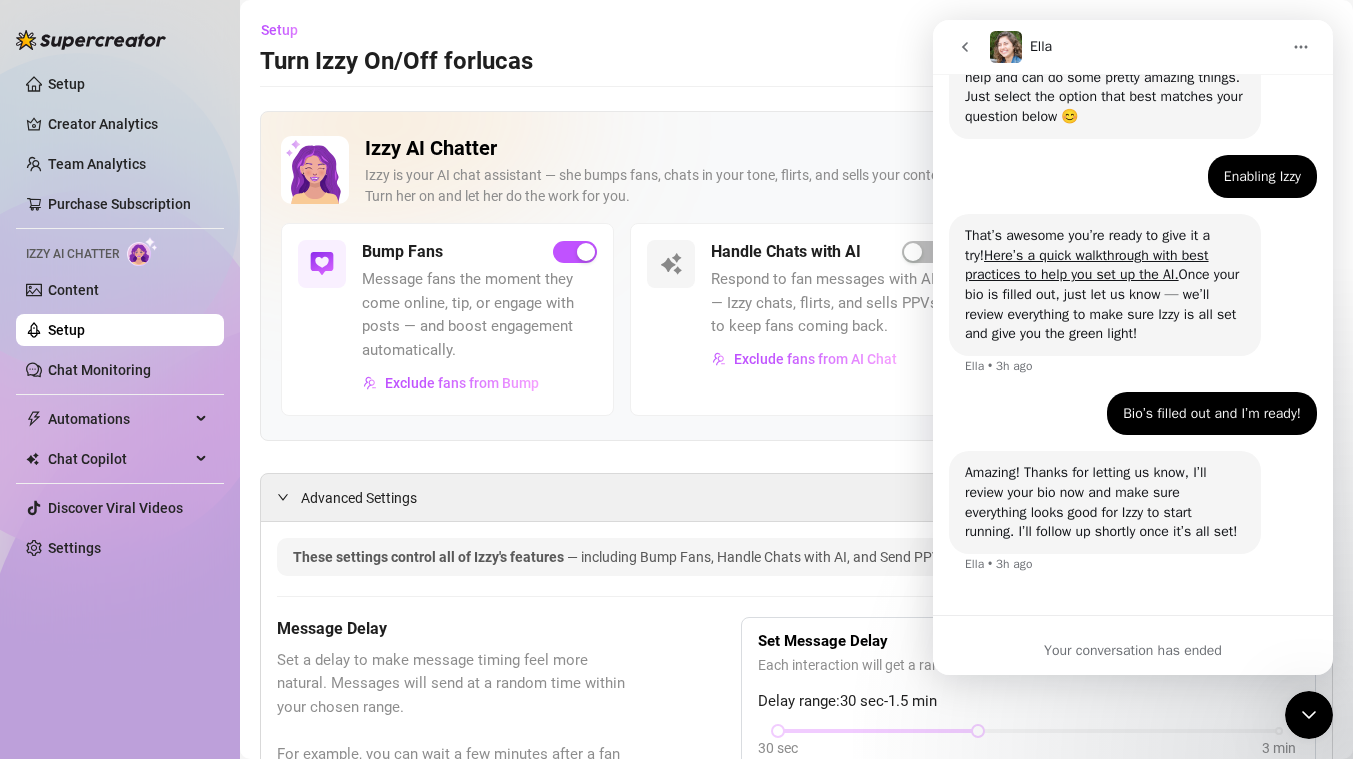 click 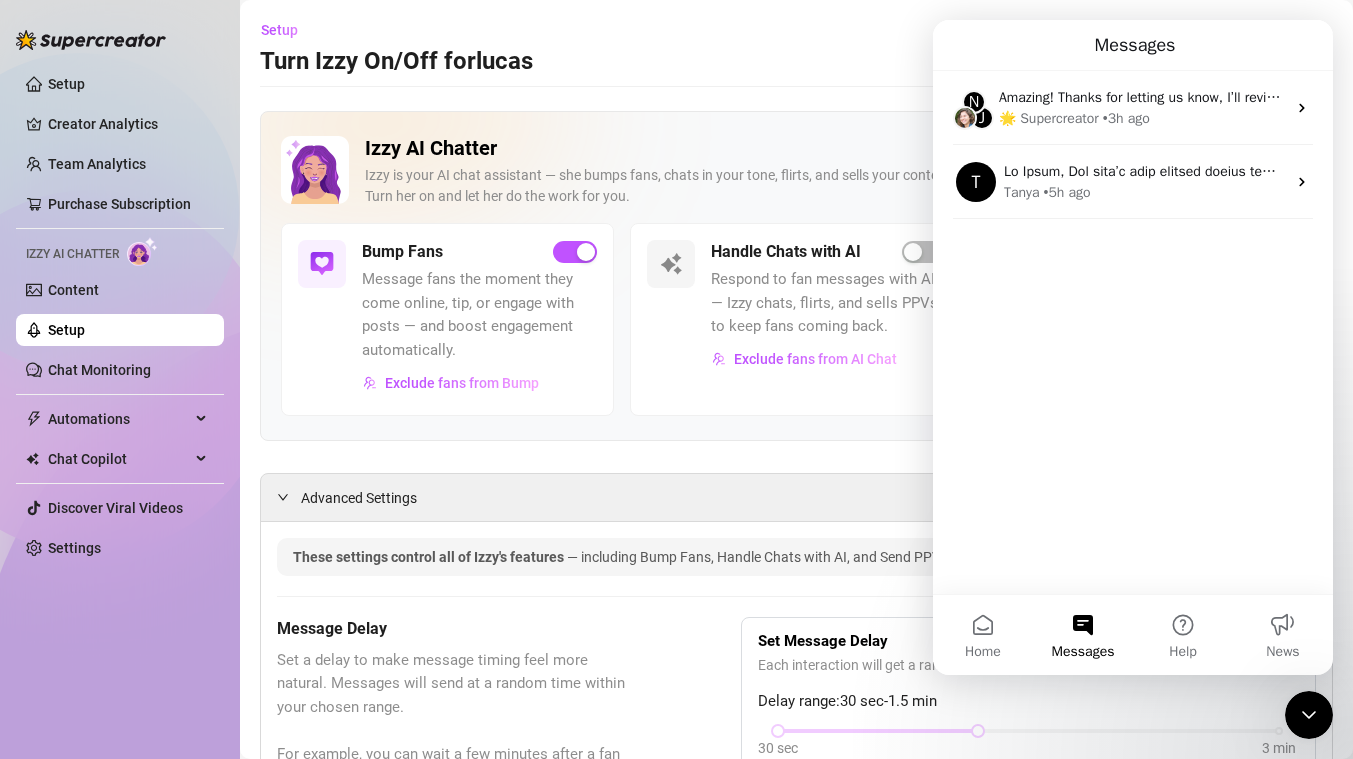 click on "These settings control all of Izzy's features   — including Bump Fans, Handle Chats with AI, and Send PPVs to Silent Fans. Message Delay Set a delay to make message timing feel more natural. Messages will send at a random time within your chosen range. For example, you can wait a few minutes after a fan comes online before sending the first message, or add a random delay before each reply. Set Message Delay Each interaction will get a random delay from the range below. Delay range:  30 sec  -  1.5 min 30 sec 3 min Follow up on PPVs Send a follow-up message to fans after they view a PPV but don't purchase it. You can decide how long to wait before sending the follow-up message. Send a follow-up nudge after Izzy sends a PPV Izzy will send a follow-up message between  10 - 30 min  after a PPV is sent and the fan does not respond. 2 min 30 min Bump Fans Settings Unsend Automatically Automatically unsend Bump Messages if the fan doesn't reply within a set time, so your chat doesn't get cluttered or feel spammy." at bounding box center (796, 1463) 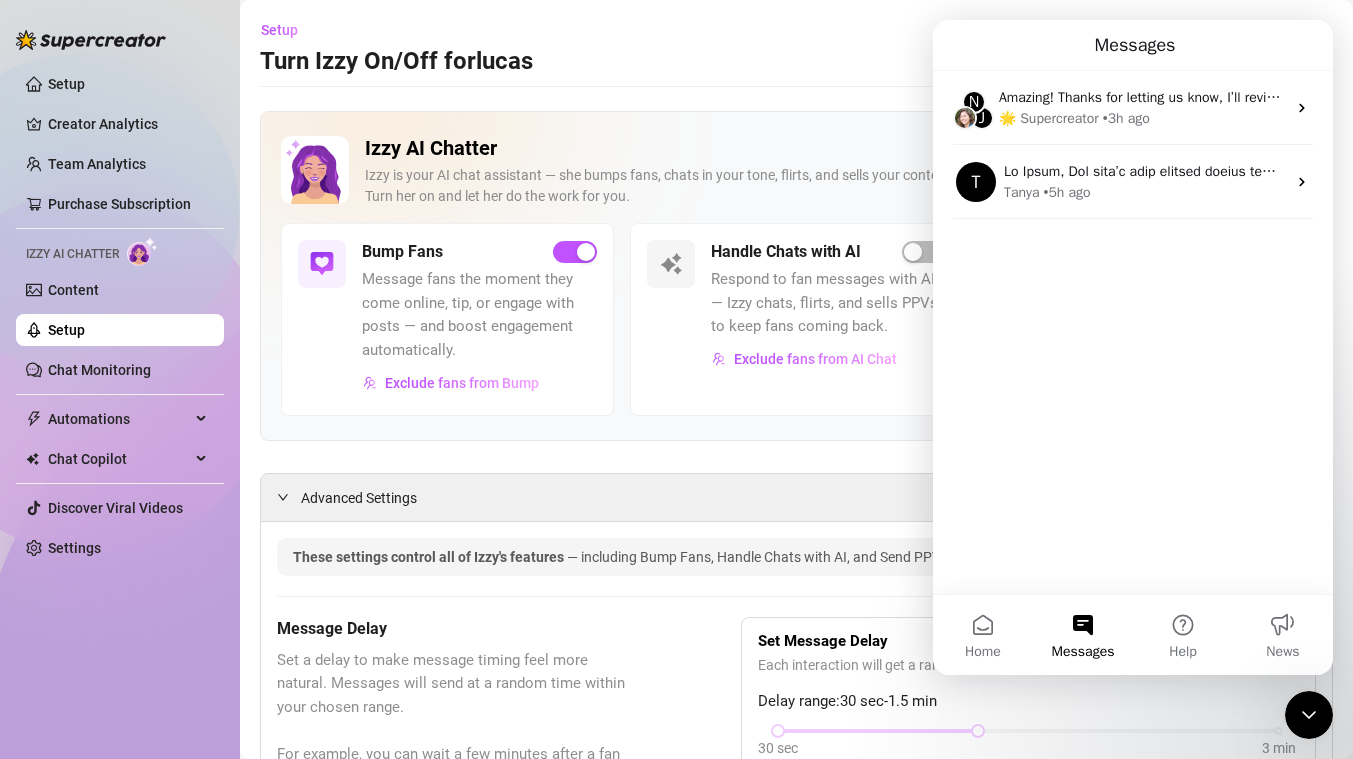 click at bounding box center [1309, 715] 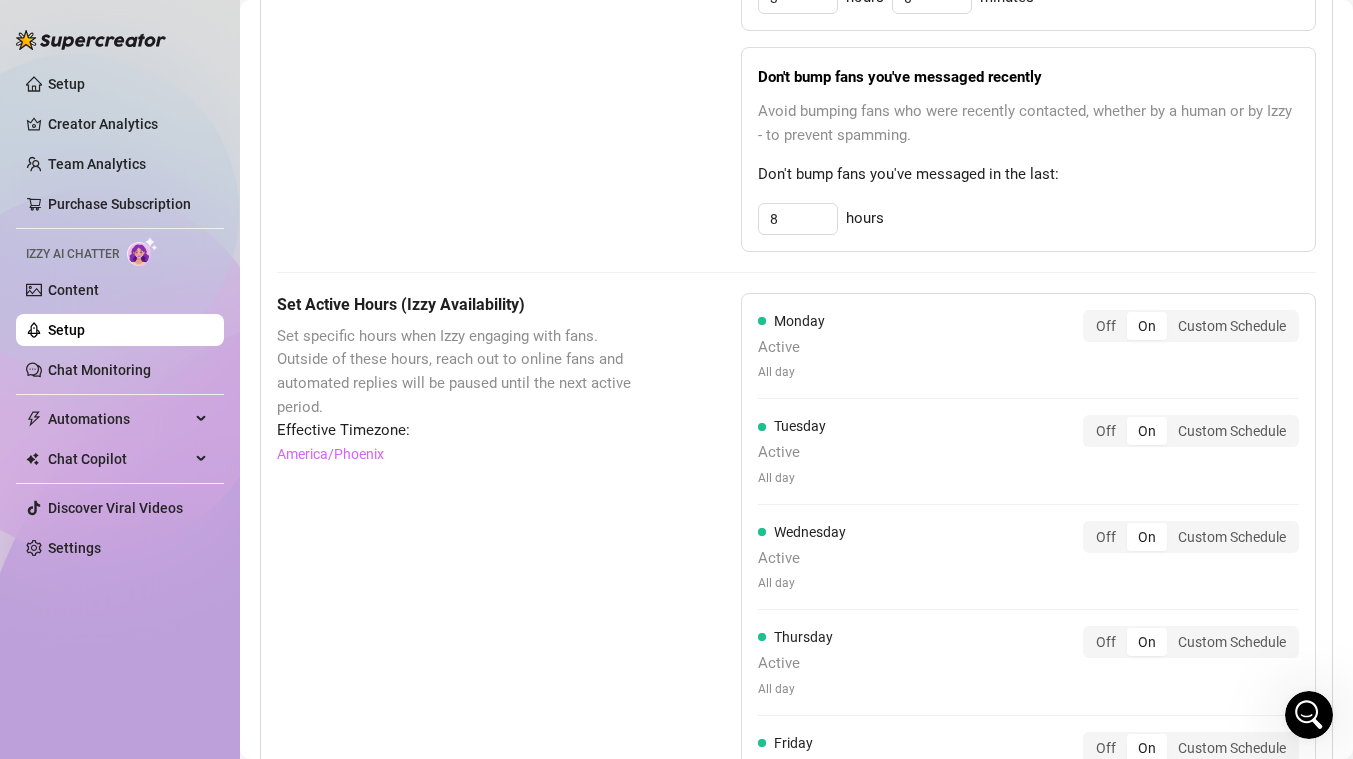 scroll, scrollTop: 1412, scrollLeft: 0, axis: vertical 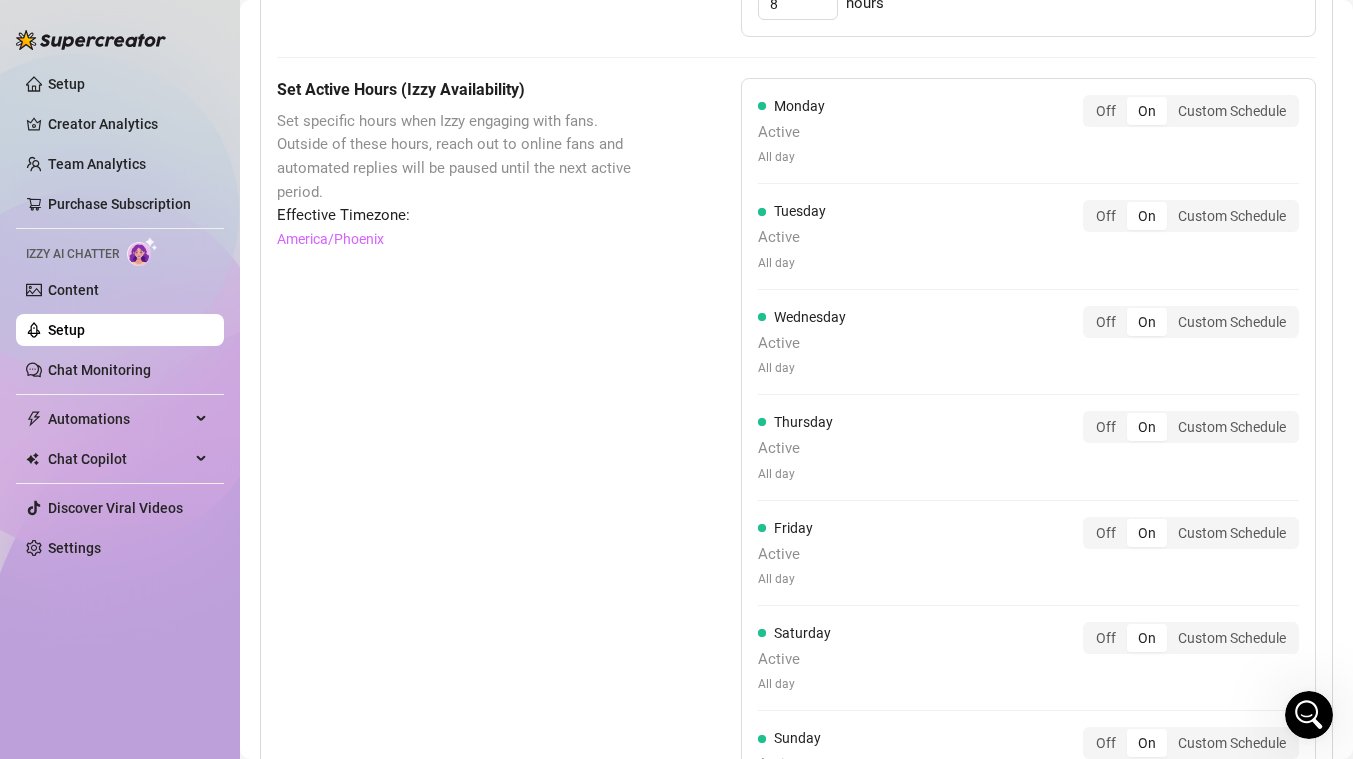 click on "Set Active Hours (Izzy Availability) Set specific hours when Izzy engaging with fans. Outside of these hours, reach out to online fans and automated replies will be paused until the next active period. Effective Timezone: [TIMEZONE]" at bounding box center (459, 526) 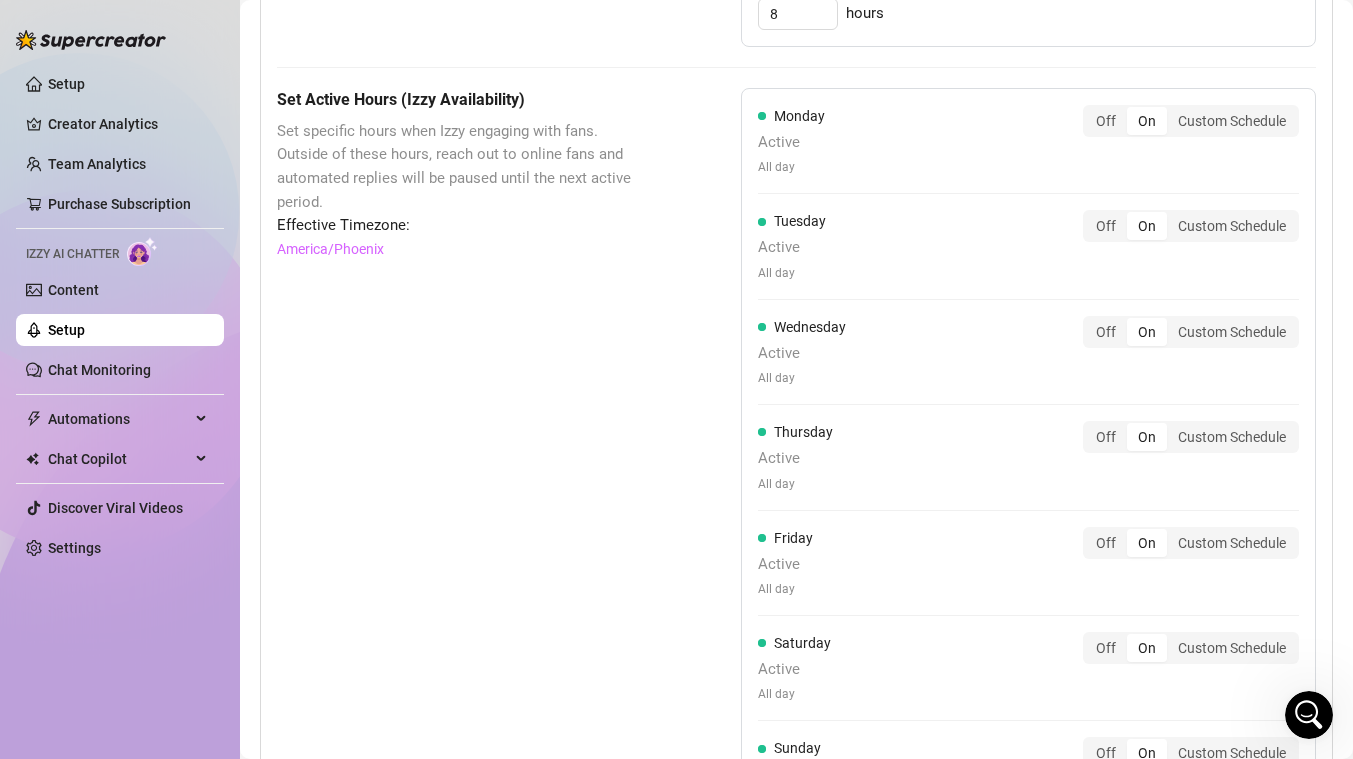scroll, scrollTop: 1398, scrollLeft: 0, axis: vertical 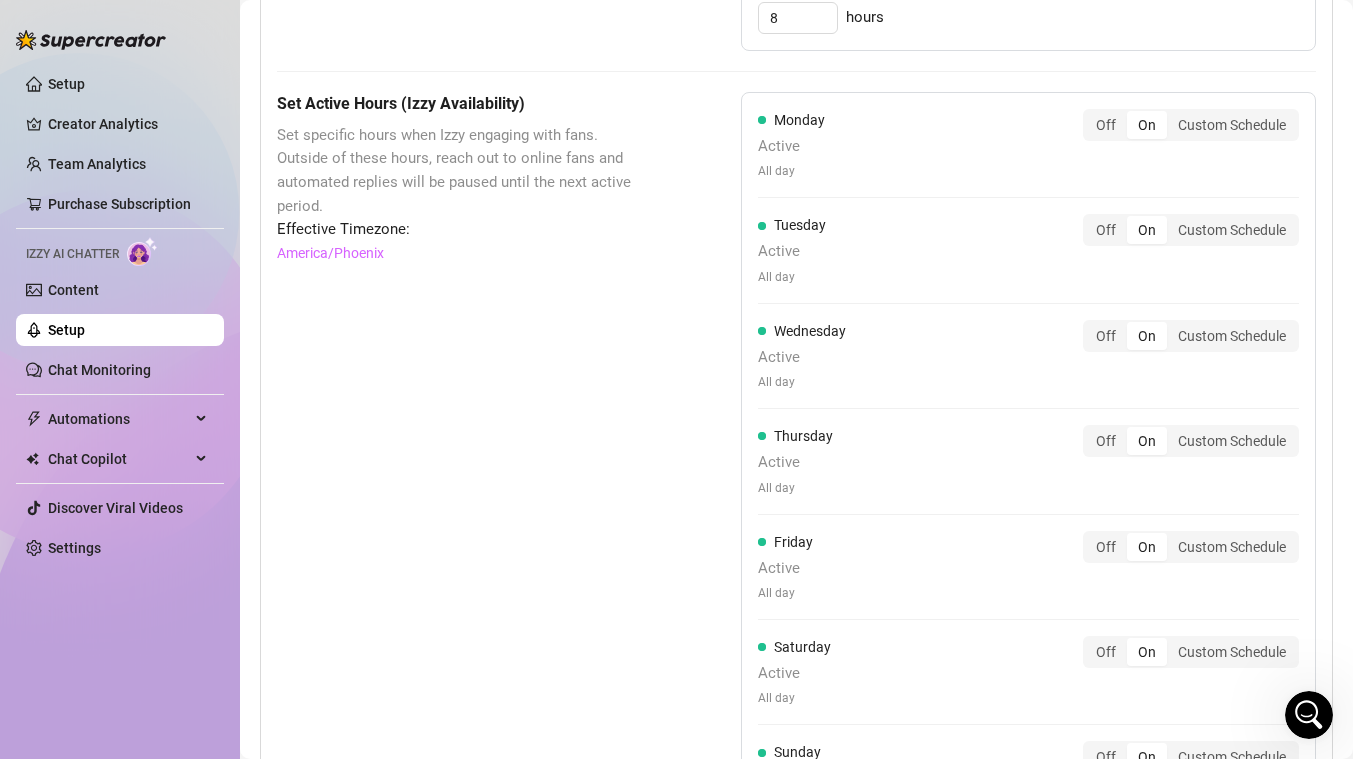 click on "Setup Creator Analytics   Team Analytics Purchase Subscription Izzy AI Chatter Content Setup Chat Monitoring Automations Chat Copilot Discover Viral Videos Settings" at bounding box center (120, 316) 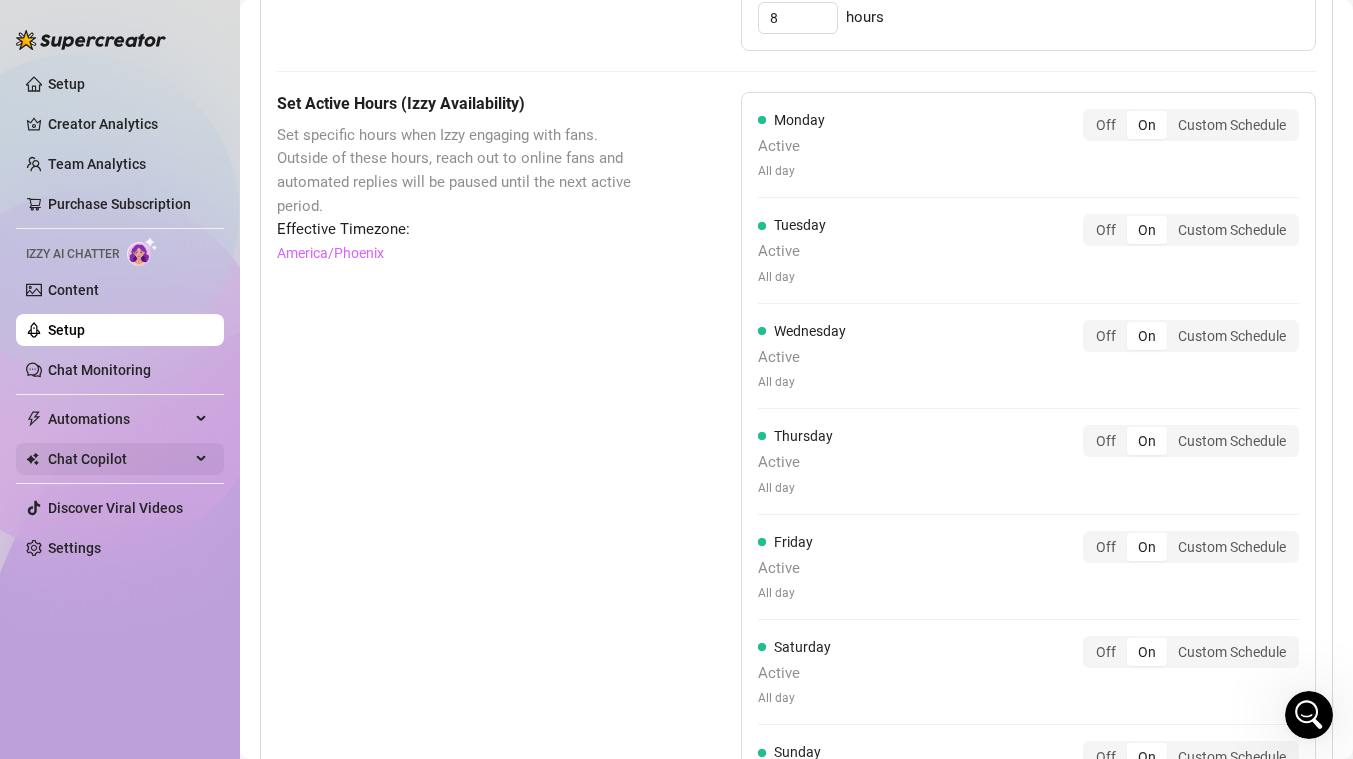 click on "Chat Copilot" at bounding box center (119, 459) 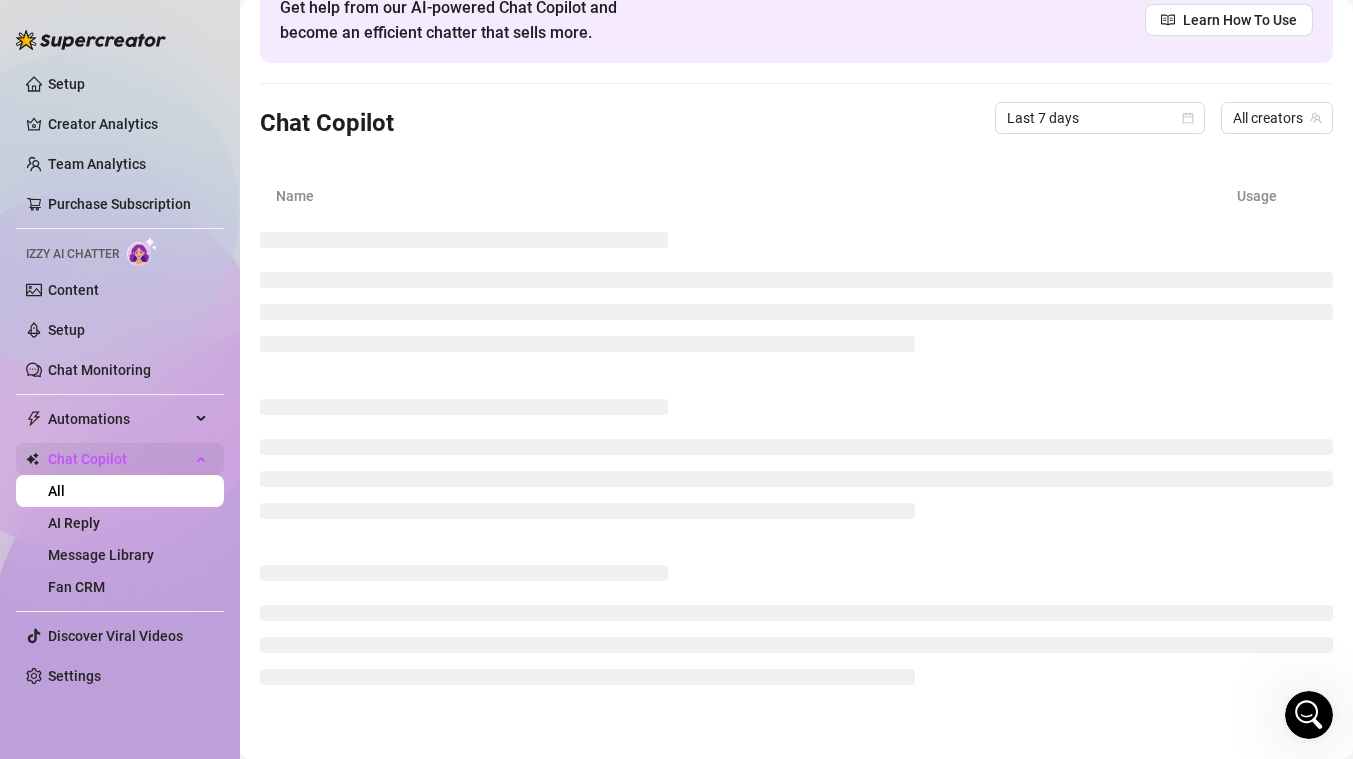 scroll, scrollTop: 0, scrollLeft: 0, axis: both 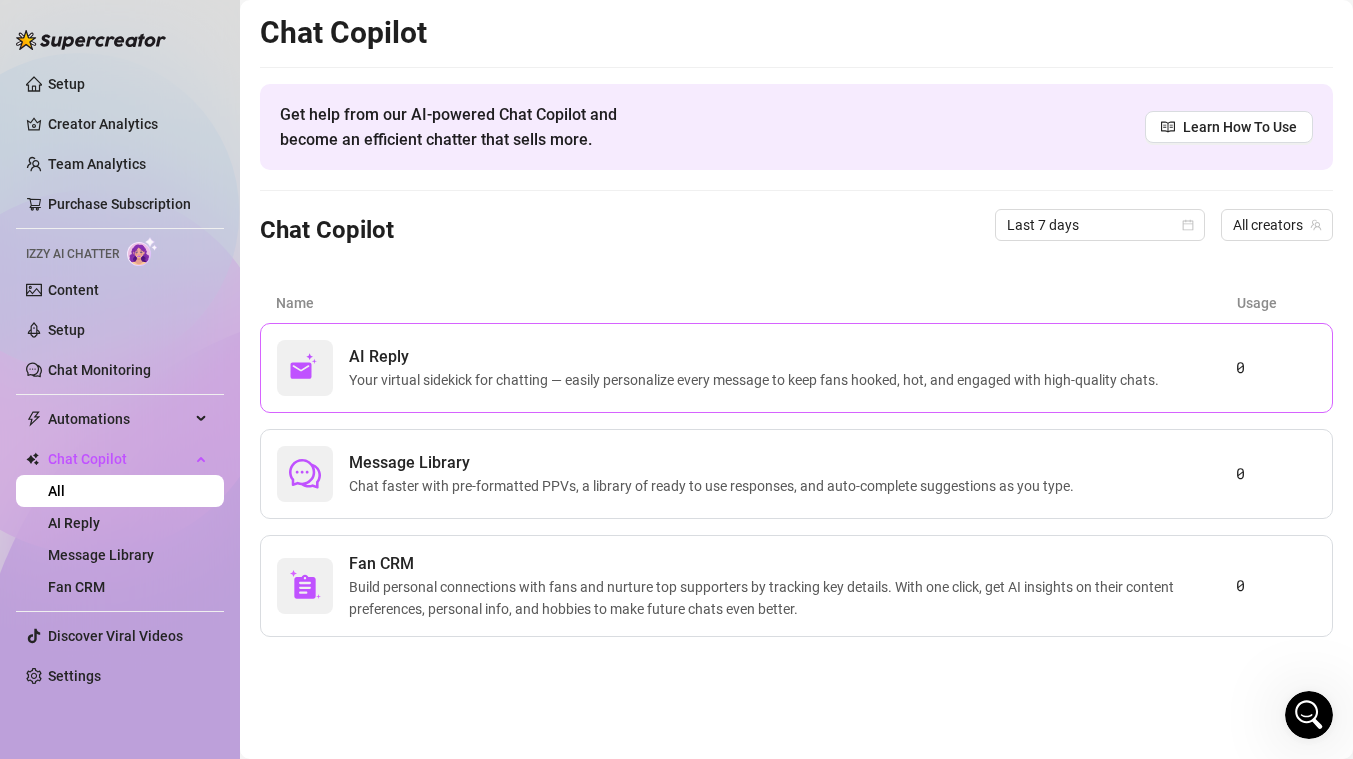 click on "Your virtual sidekick for chatting — easily personalize every message to keep fans hooked, hot, and engaged with high-quality chats." at bounding box center [758, 380] 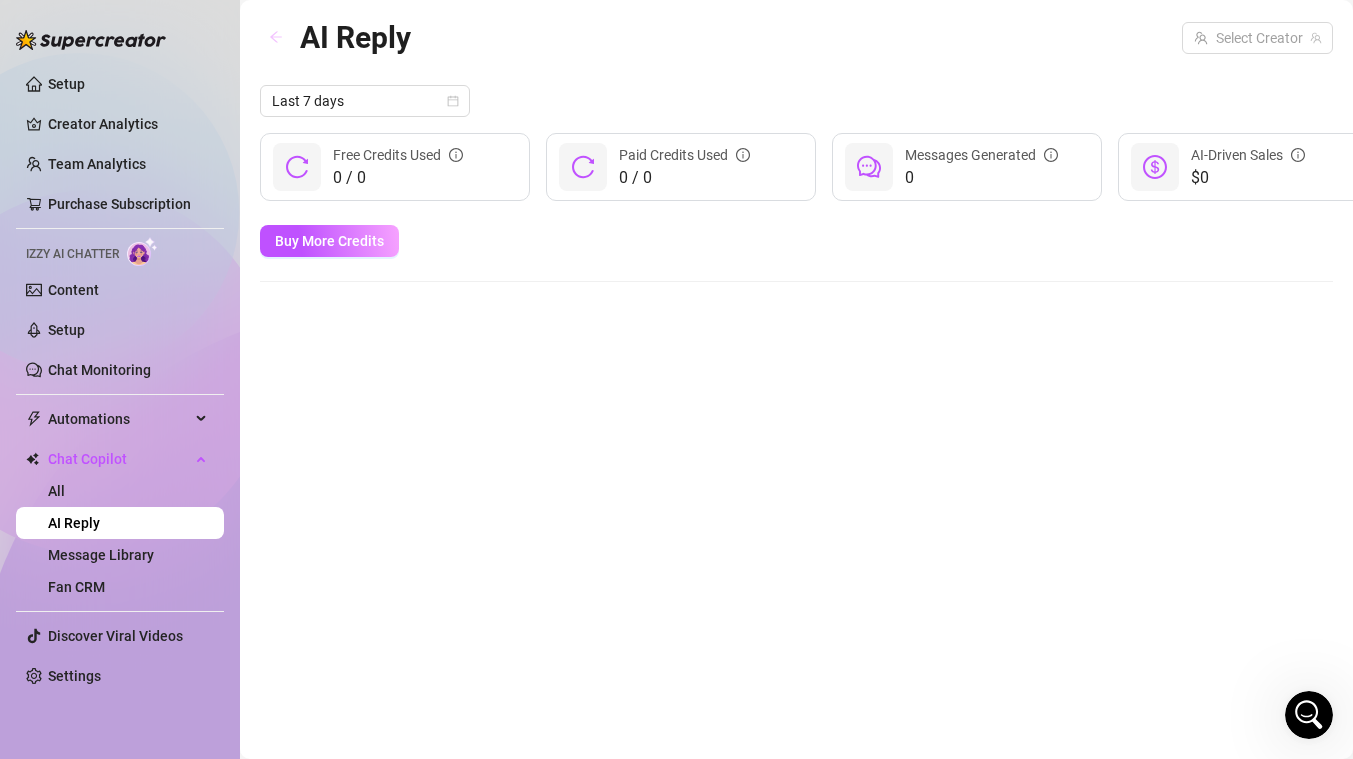 click 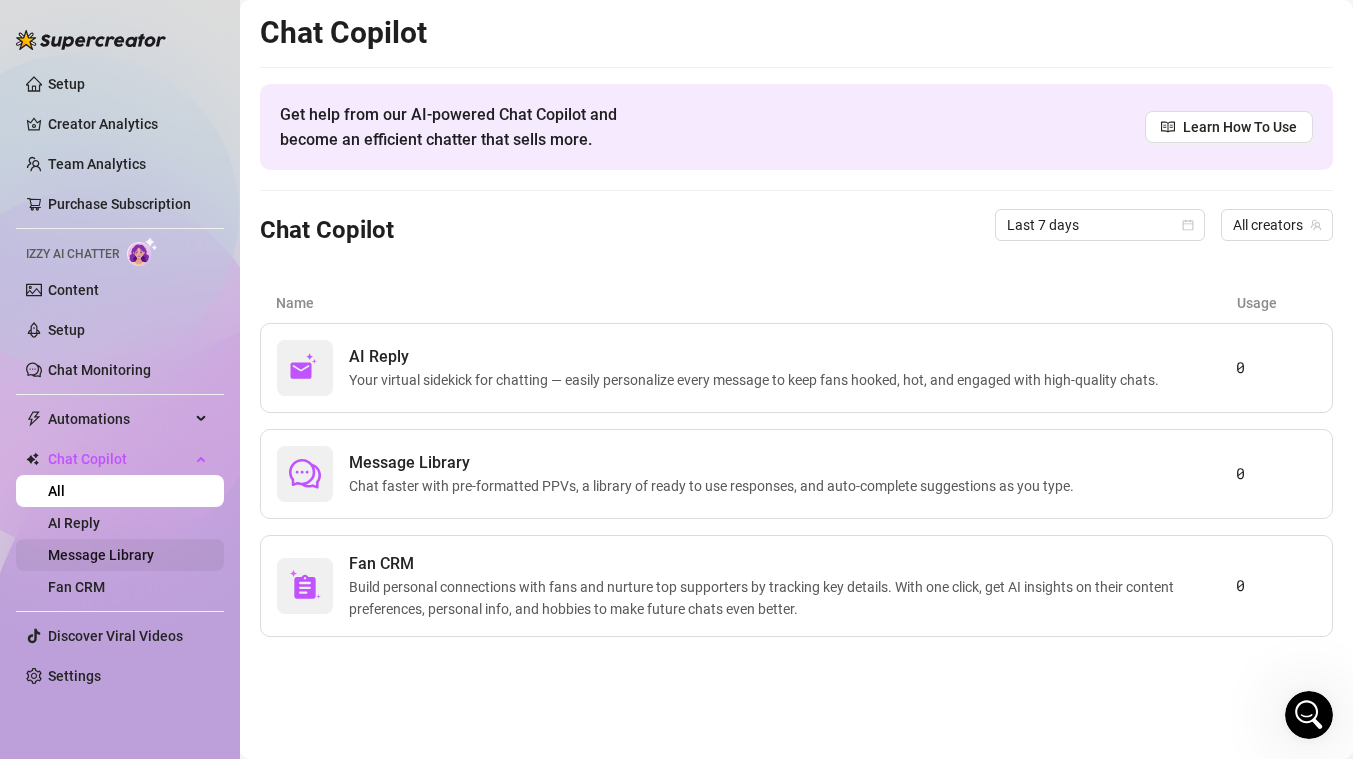 click on "Message Library" at bounding box center (101, 555) 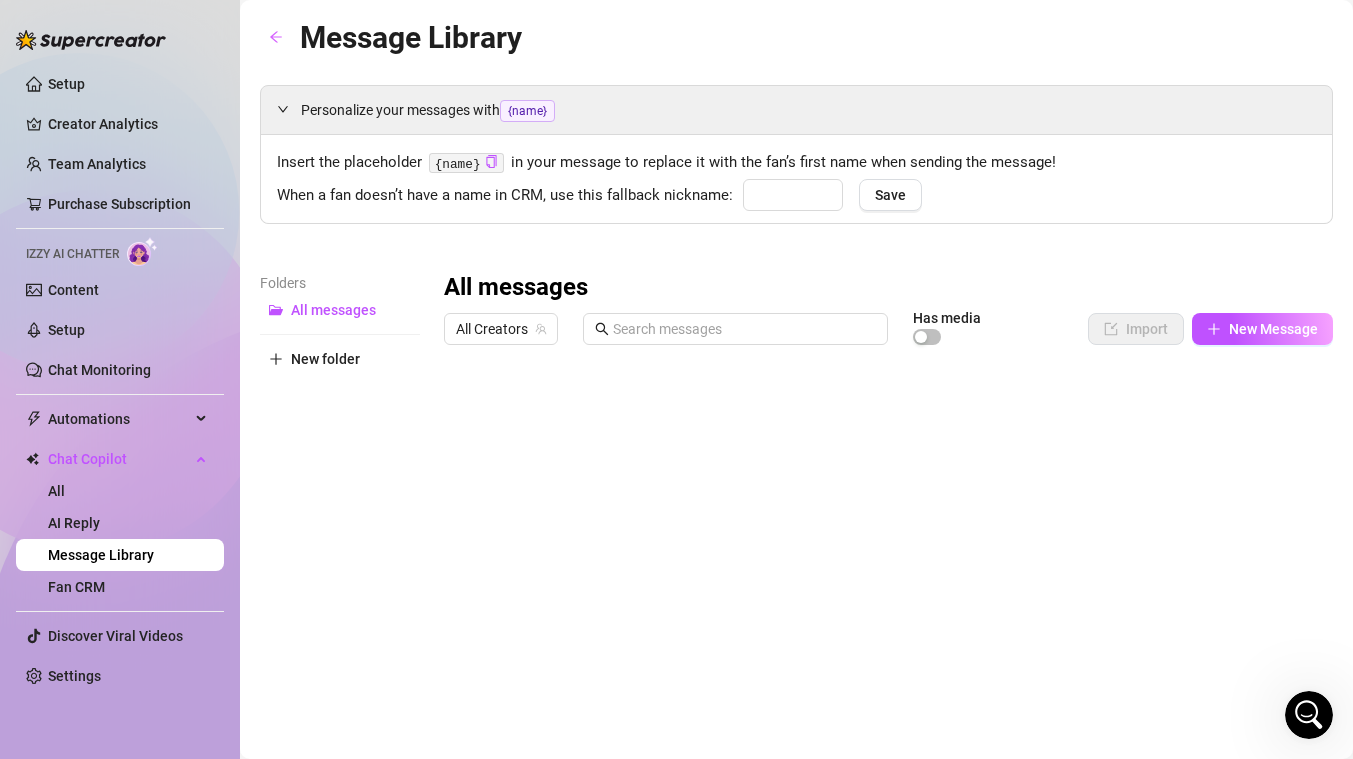 type on "babe" 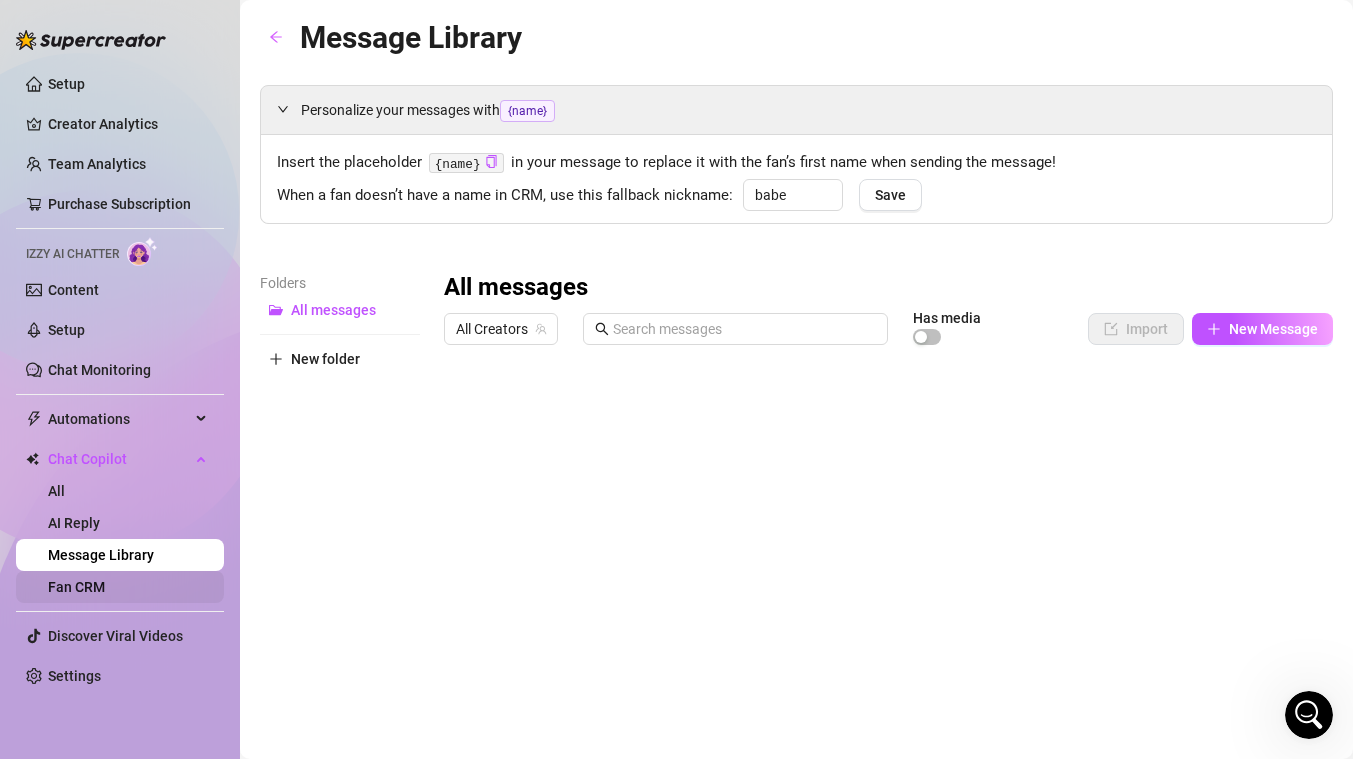 click on "Fan CRM" at bounding box center (76, 587) 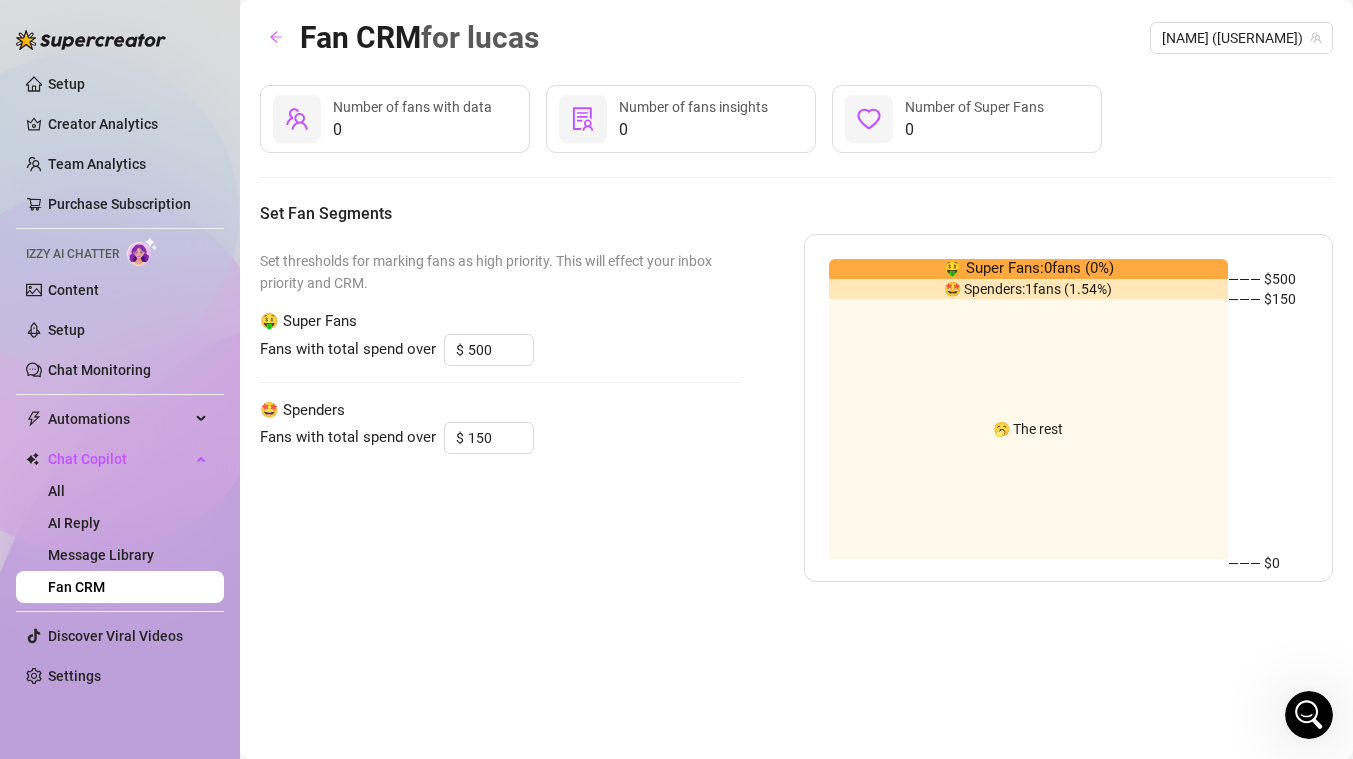 click on "🤩 Spenders:  1  fans ( 1.54 %)" at bounding box center [1028, 289] 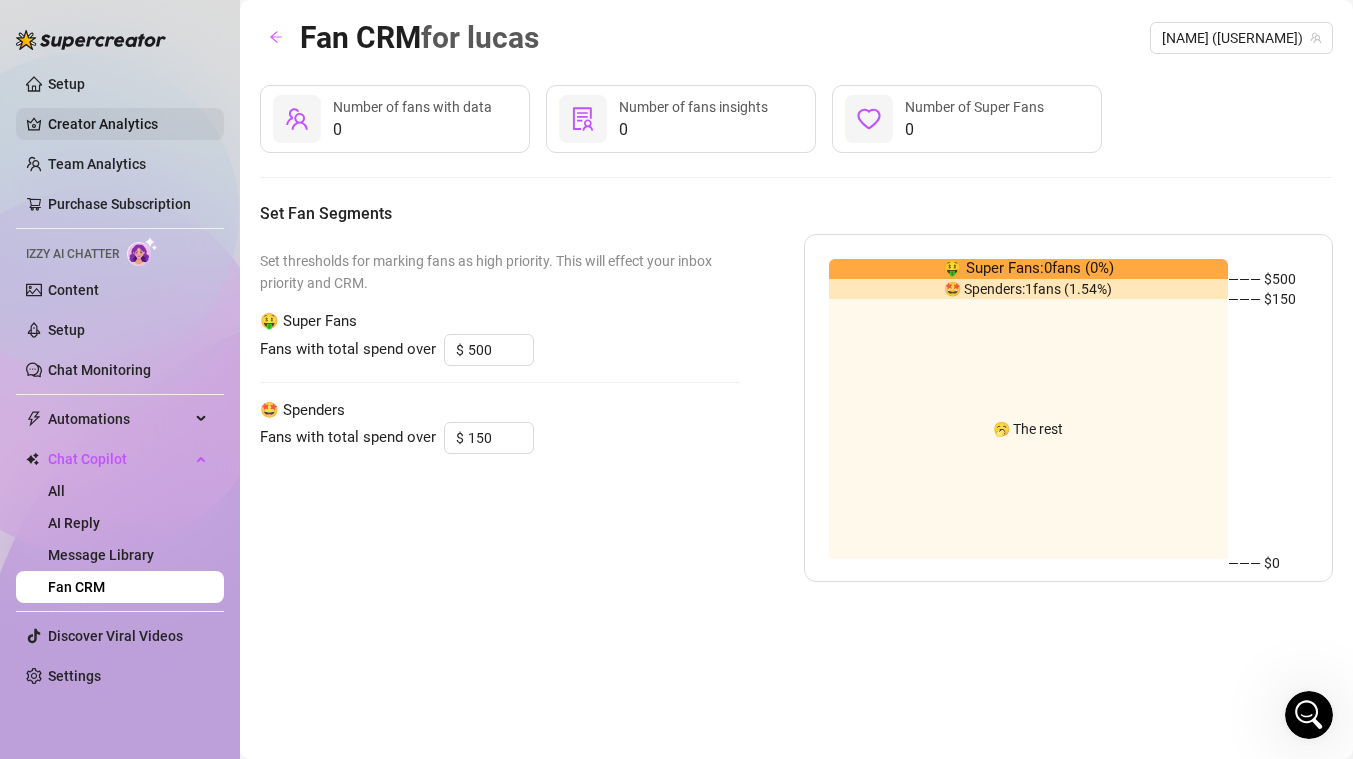click on "Creator Analytics" at bounding box center (128, 124) 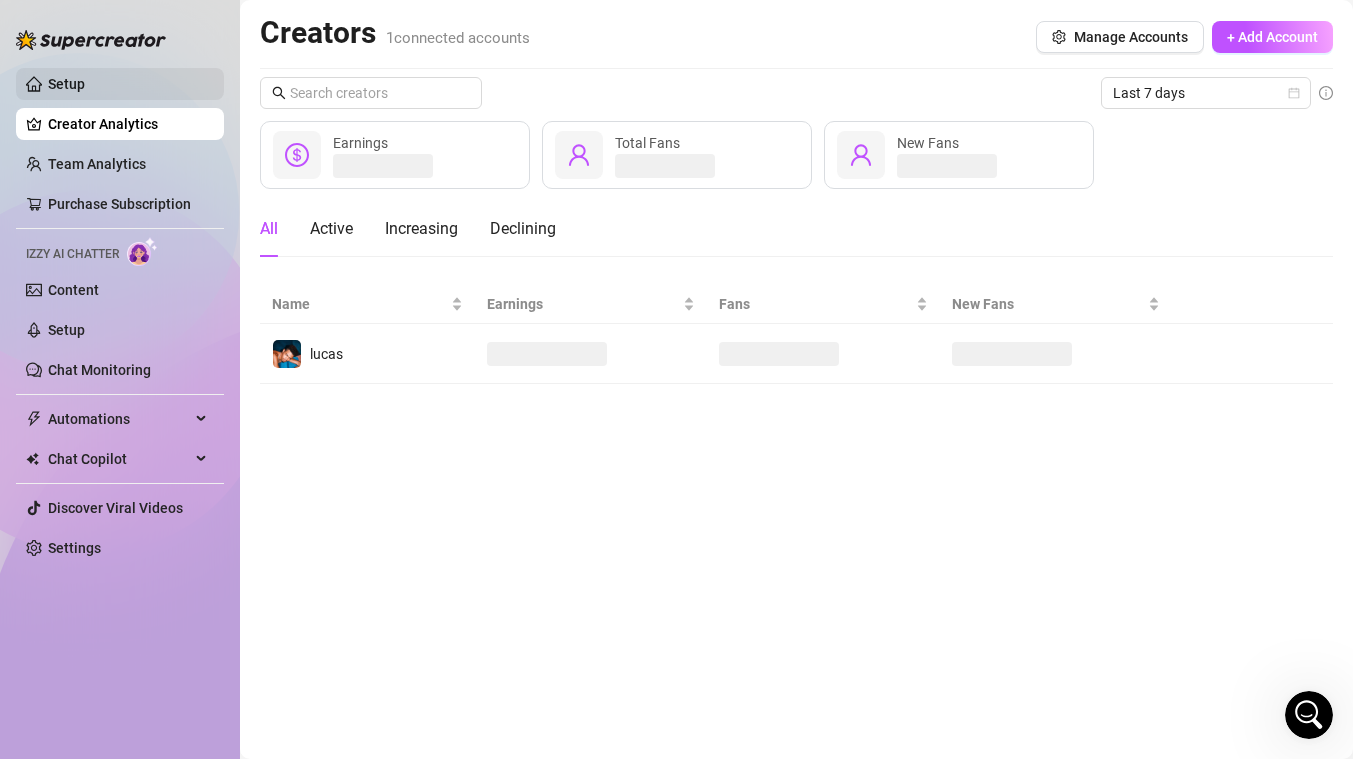 click on "Setup" at bounding box center (66, 84) 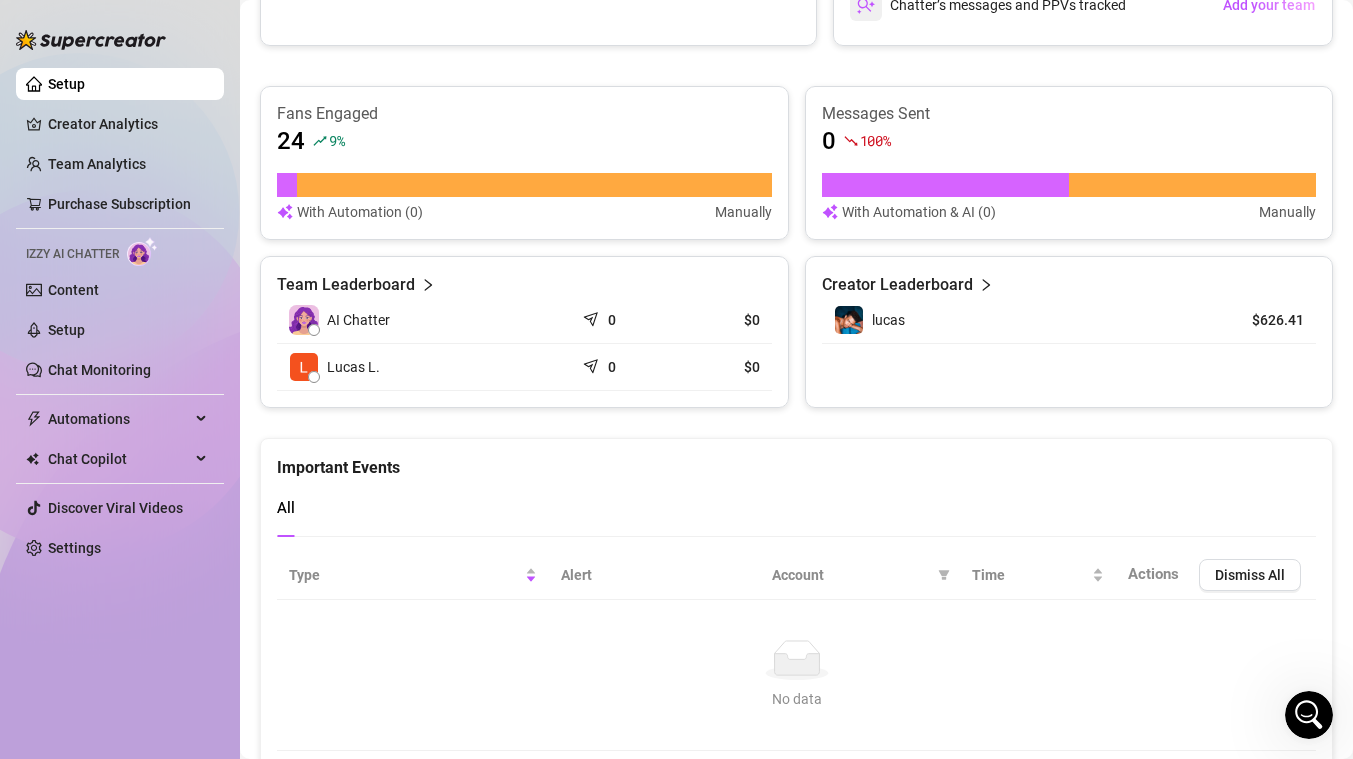scroll, scrollTop: 787, scrollLeft: 0, axis: vertical 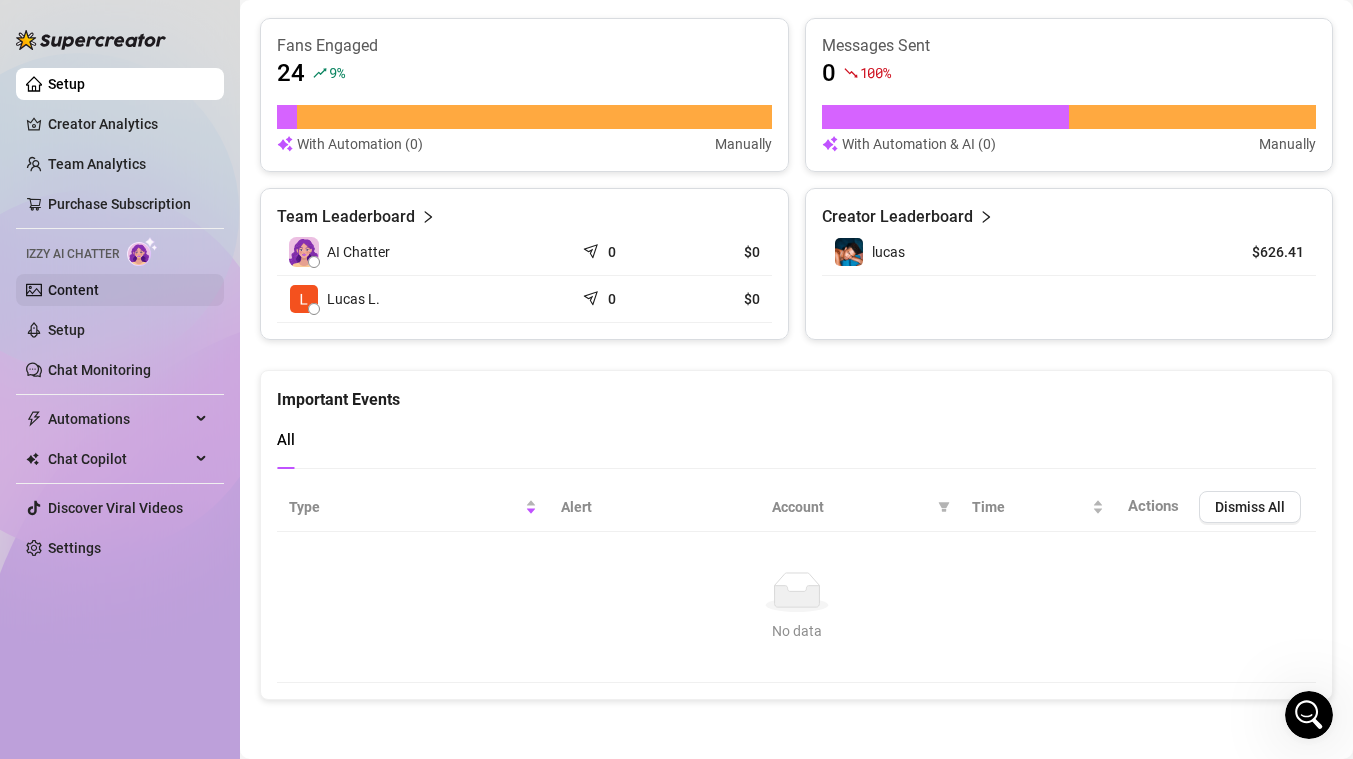 click on "Content" at bounding box center (73, 290) 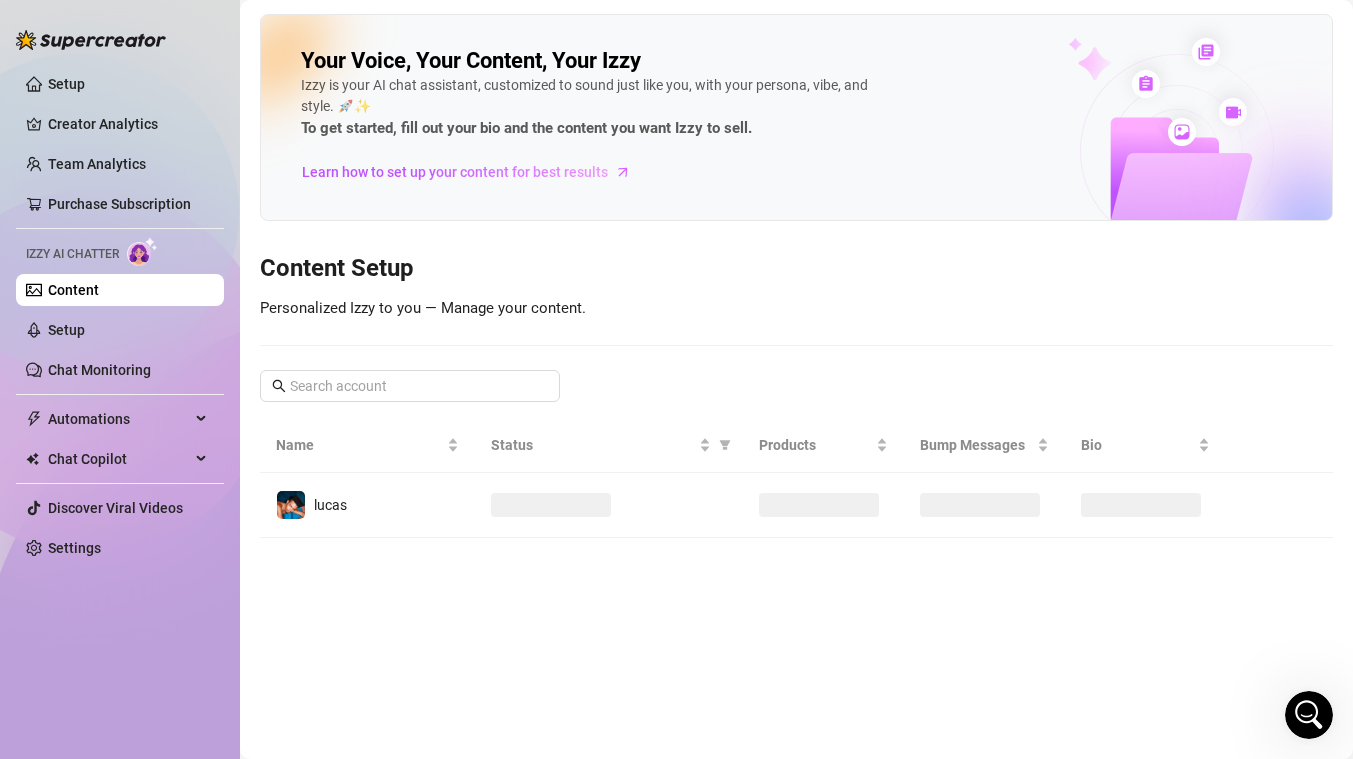scroll, scrollTop: 0, scrollLeft: 0, axis: both 